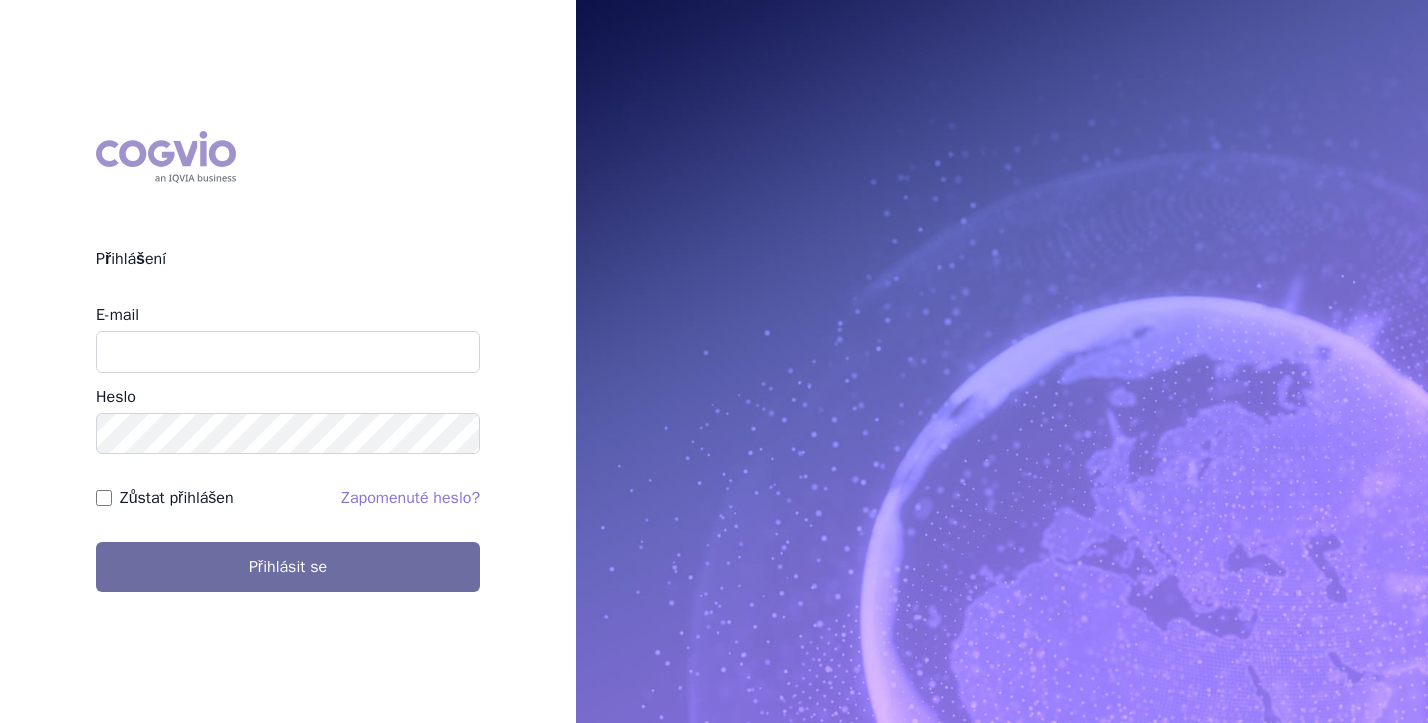 scroll, scrollTop: 0, scrollLeft: 0, axis: both 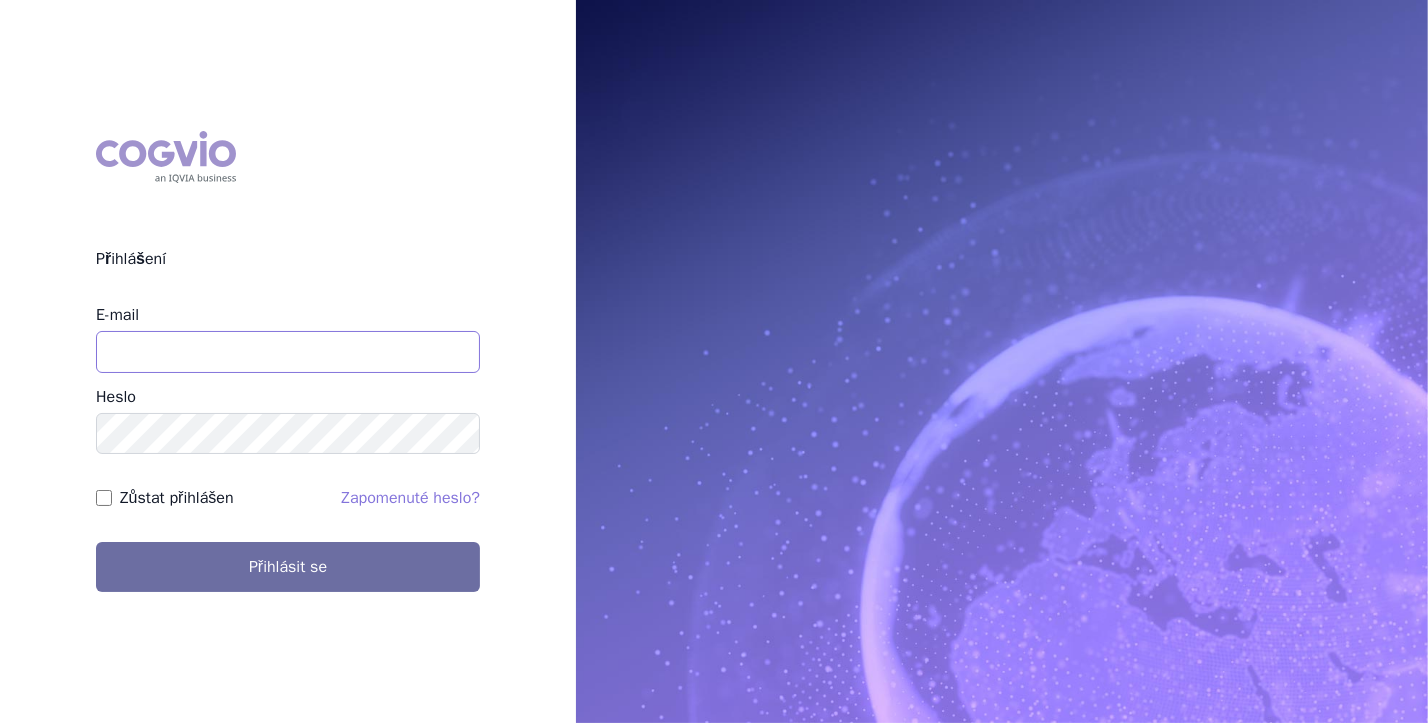 click on "E-mail" at bounding box center (288, 352) 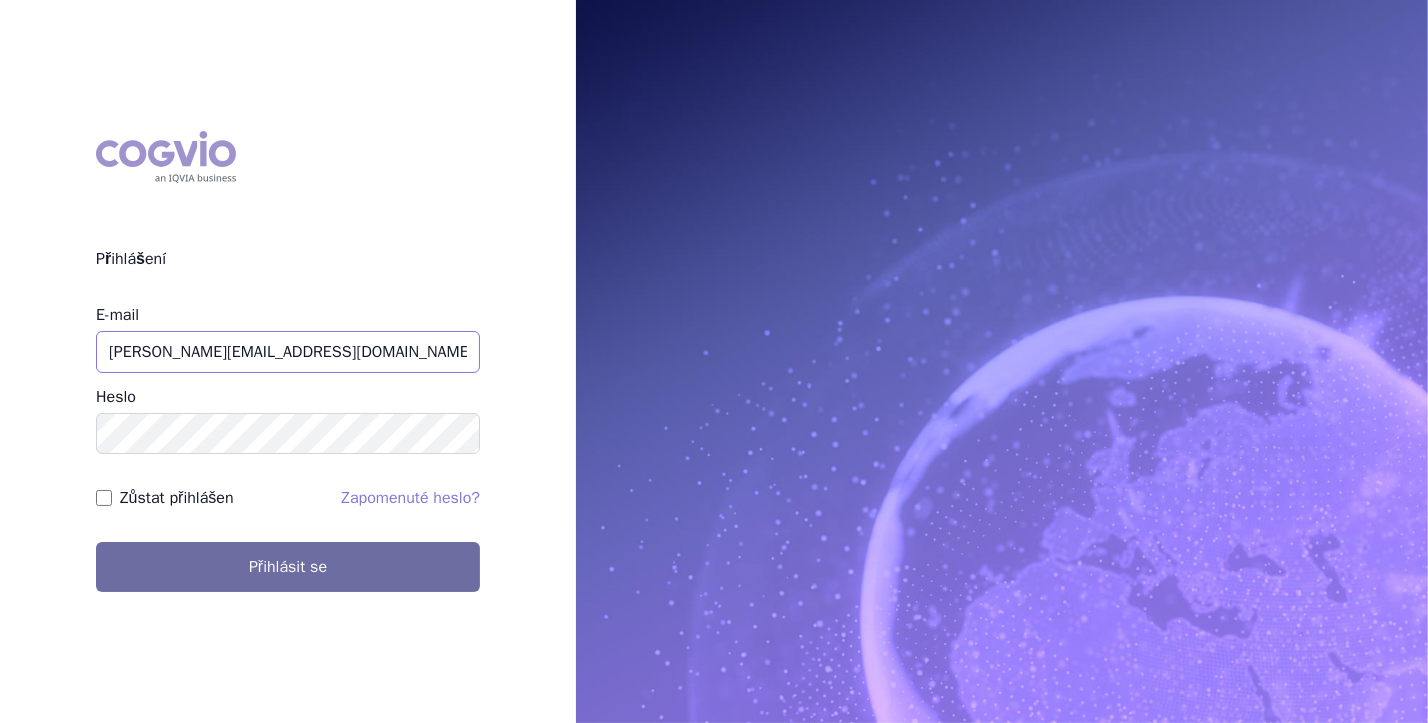 type on "jana.sipkova@vzp.cz" 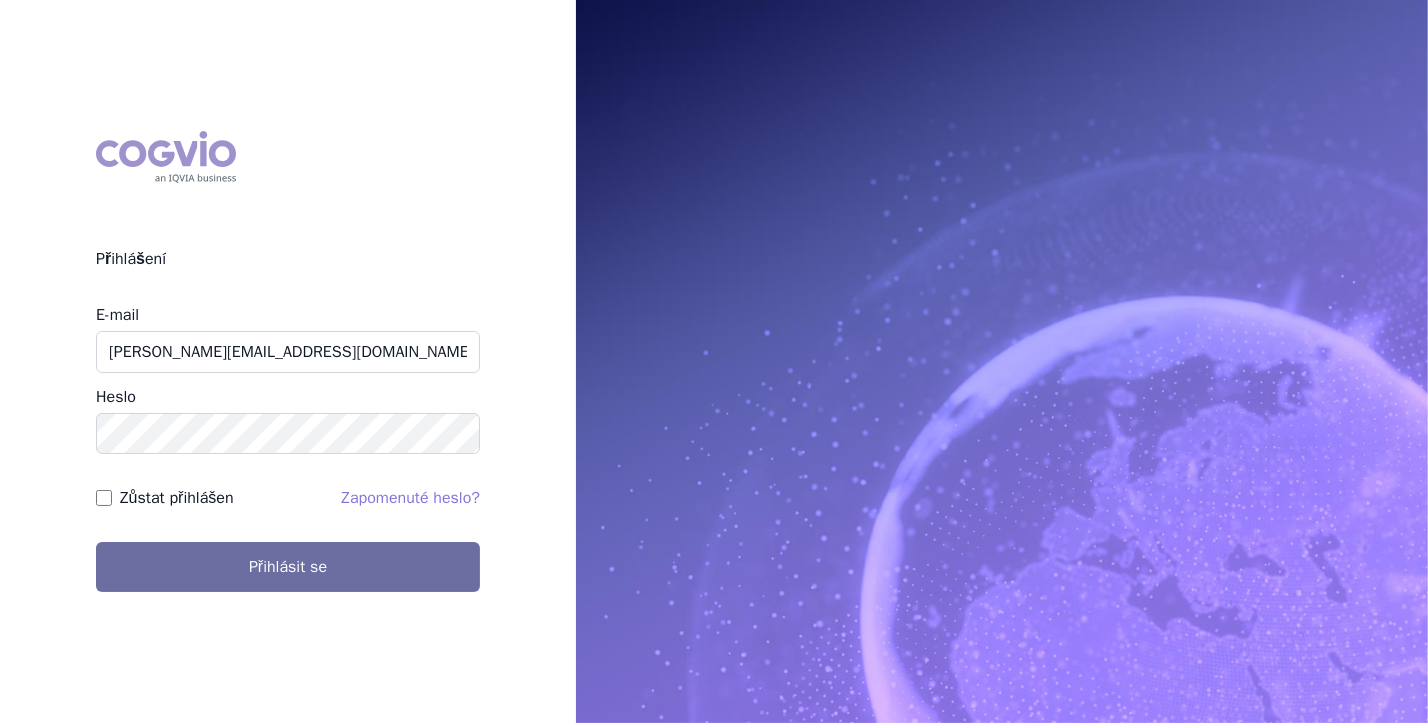 click on "Zůstat přihlášen" at bounding box center (177, 498) 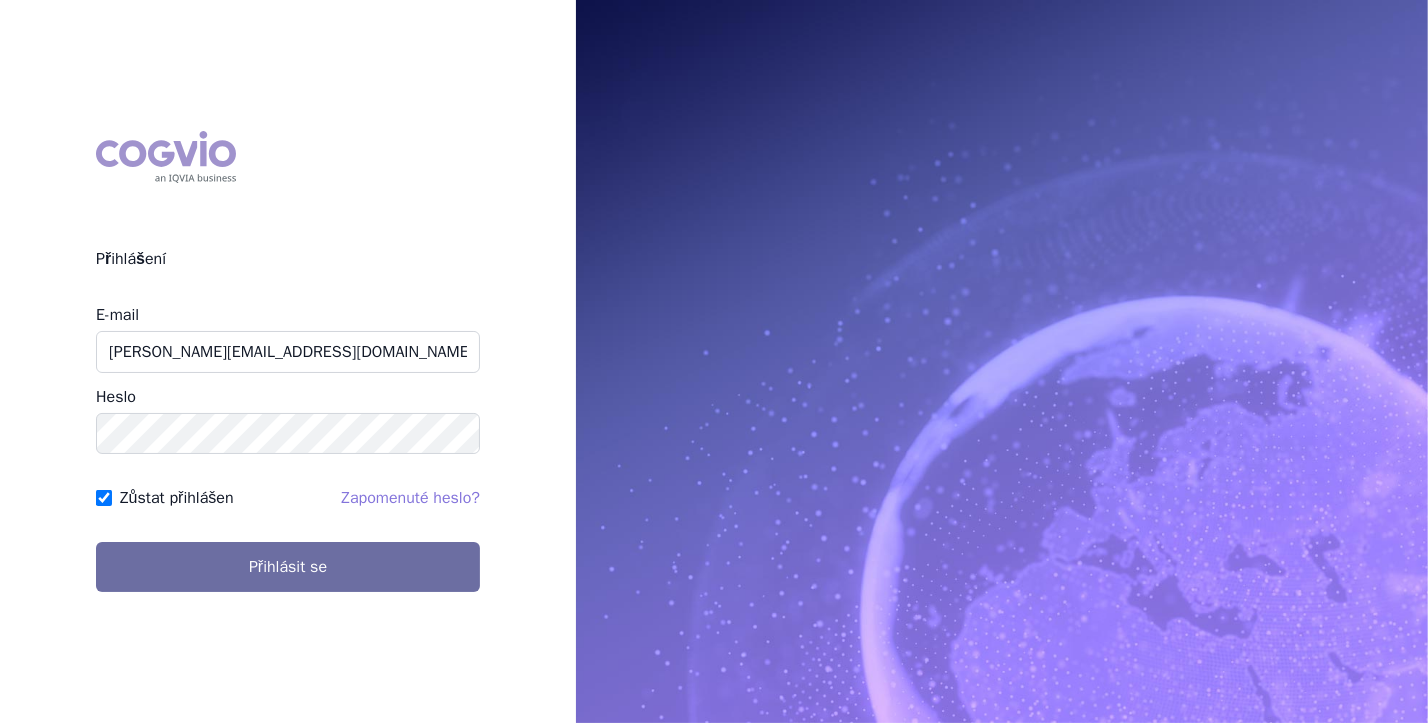 click on "COGVIO
Přihlášení
E-mail
jana.sipkova@vzp.cz
Heslo
Zůstat přihlášen
Zapomenuté heslo?
Přihlásit se" at bounding box center [288, 362] 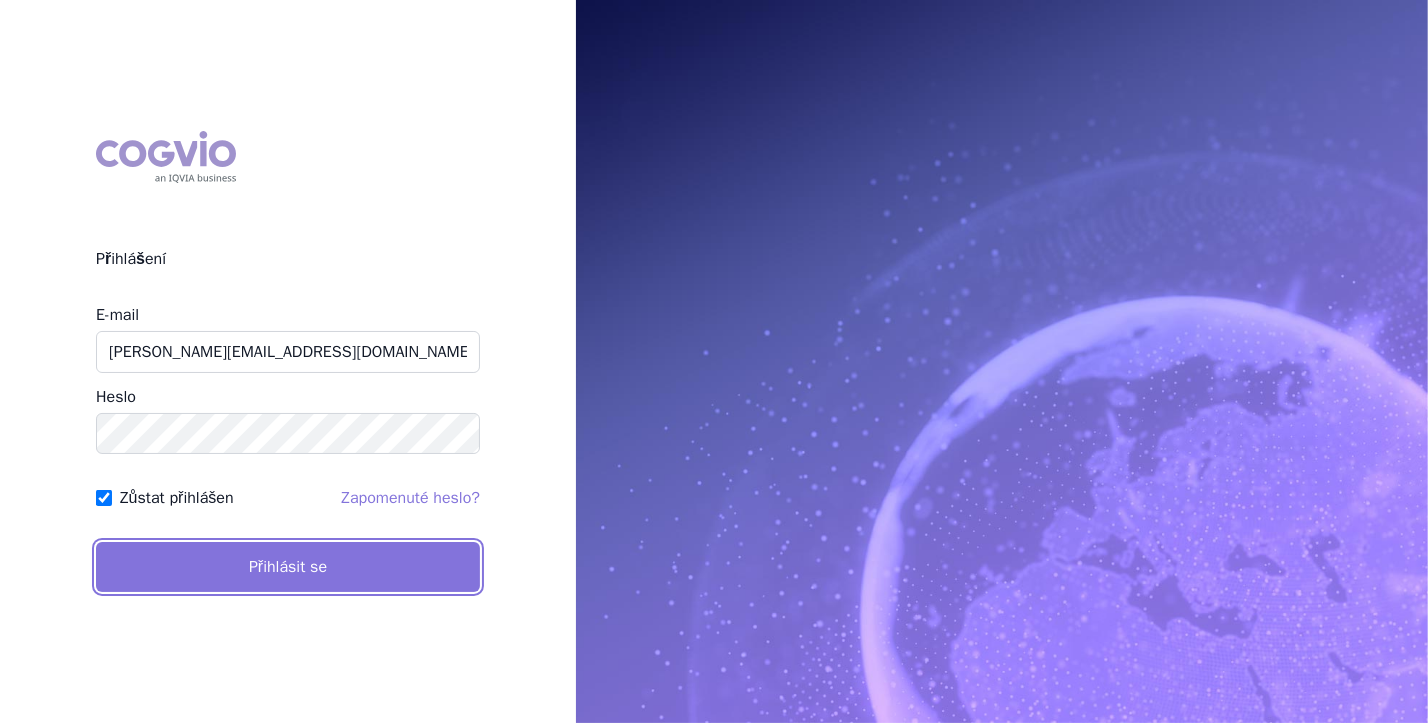 click on "Přihlásit se" at bounding box center (288, 567) 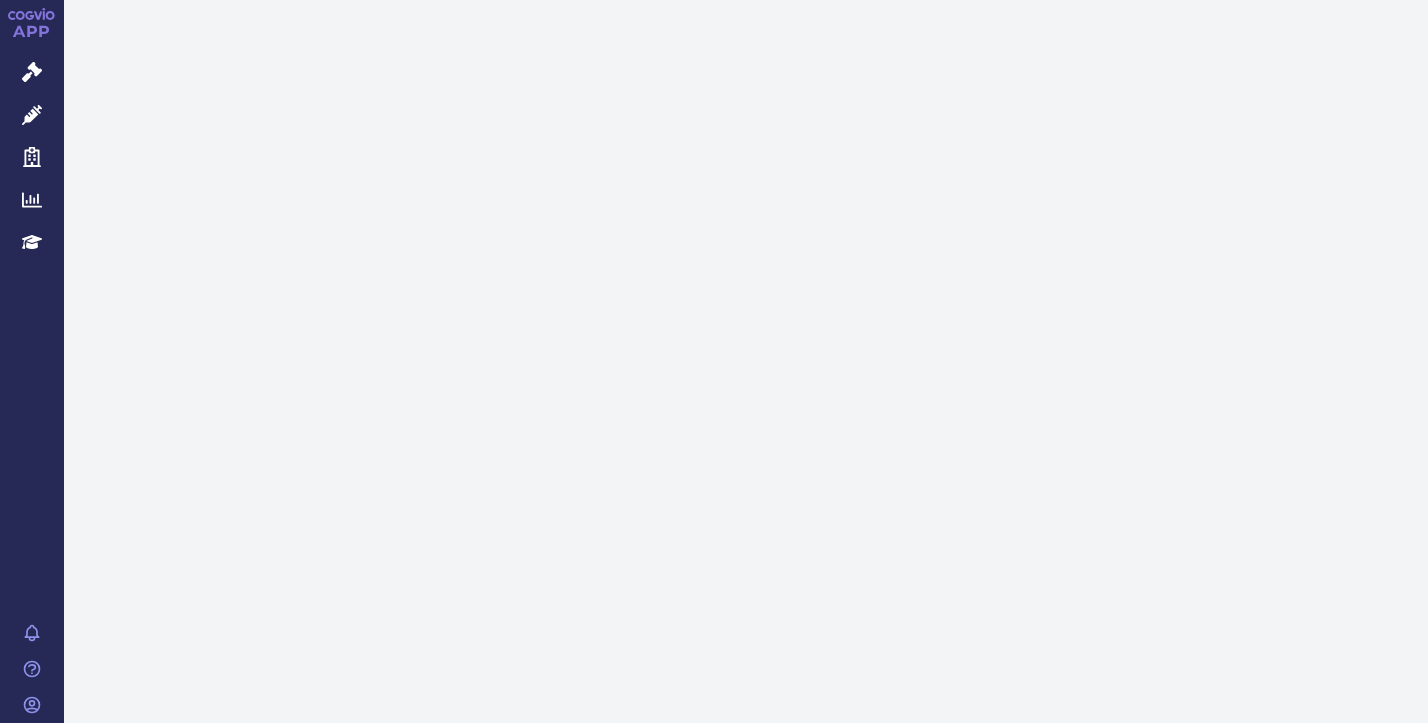 scroll, scrollTop: 0, scrollLeft: 0, axis: both 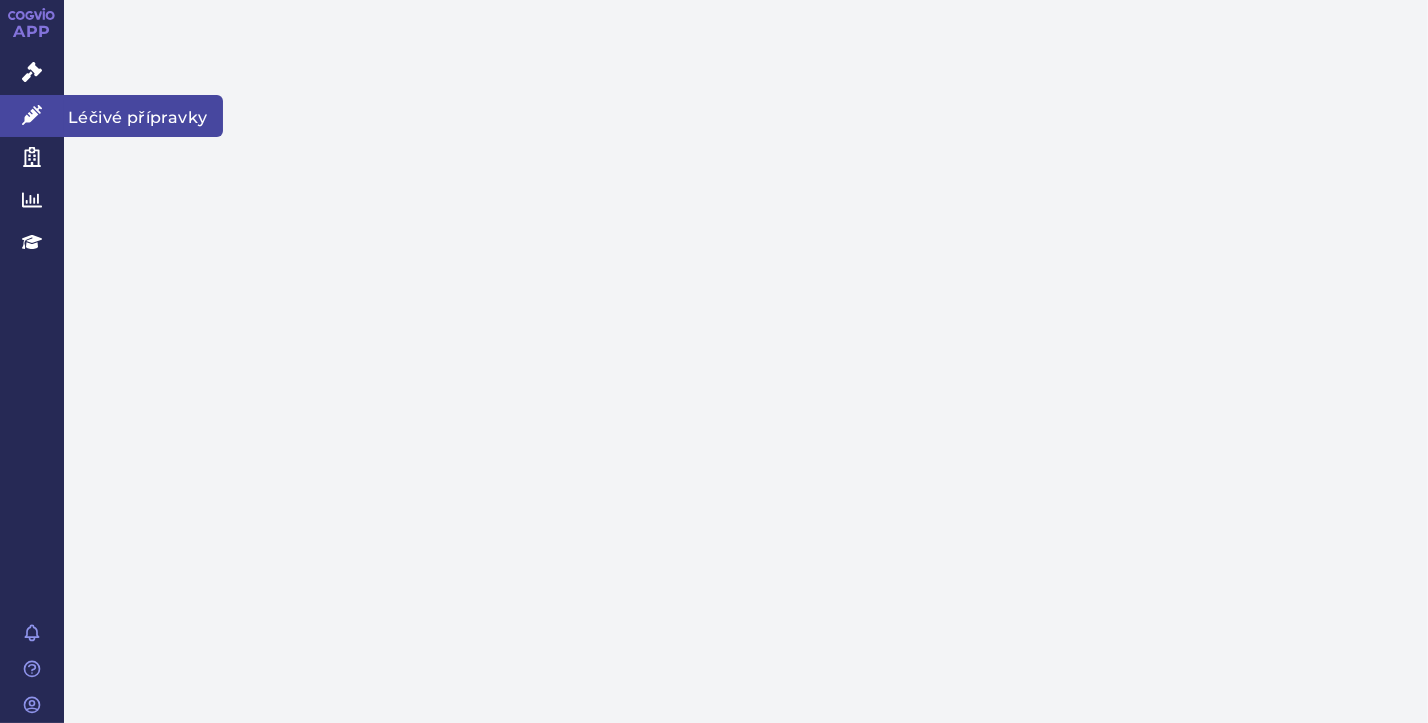click on "Léčivé přípravky" at bounding box center (32, 116) 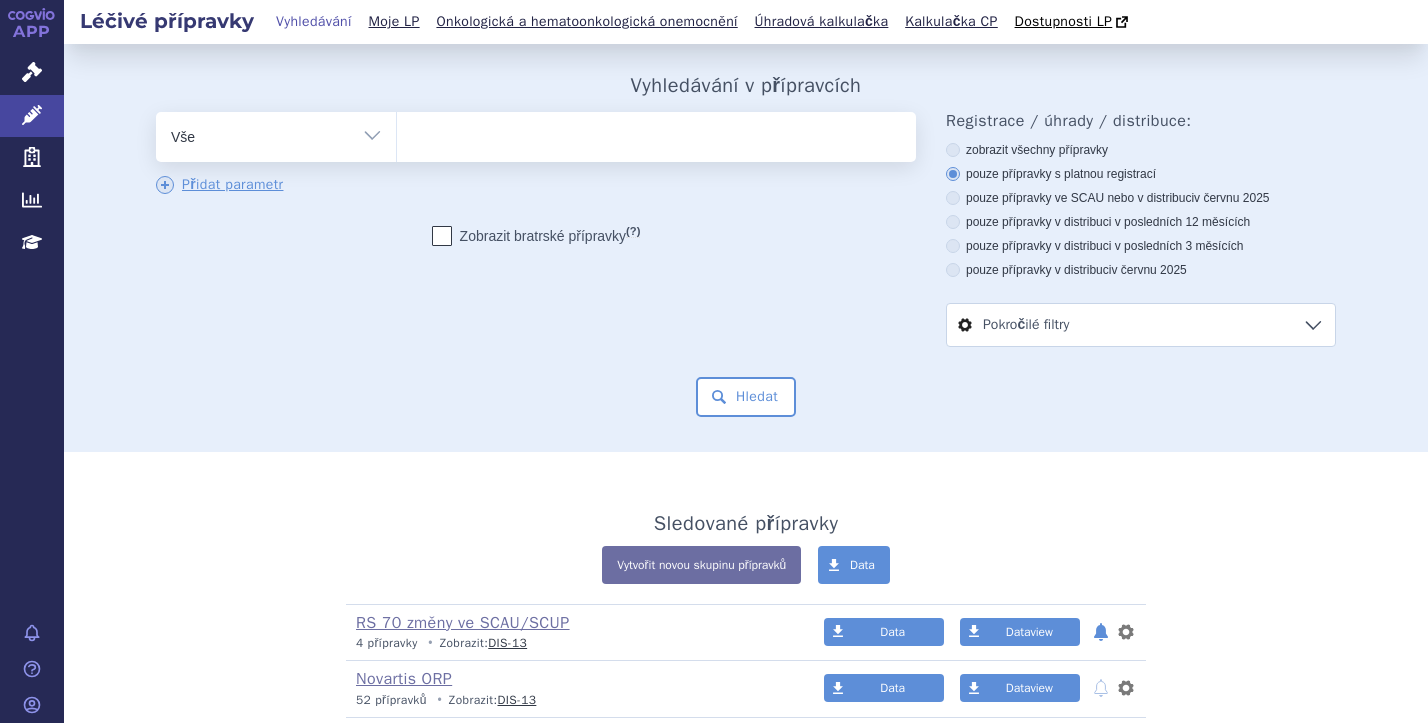 scroll, scrollTop: 0, scrollLeft: 0, axis: both 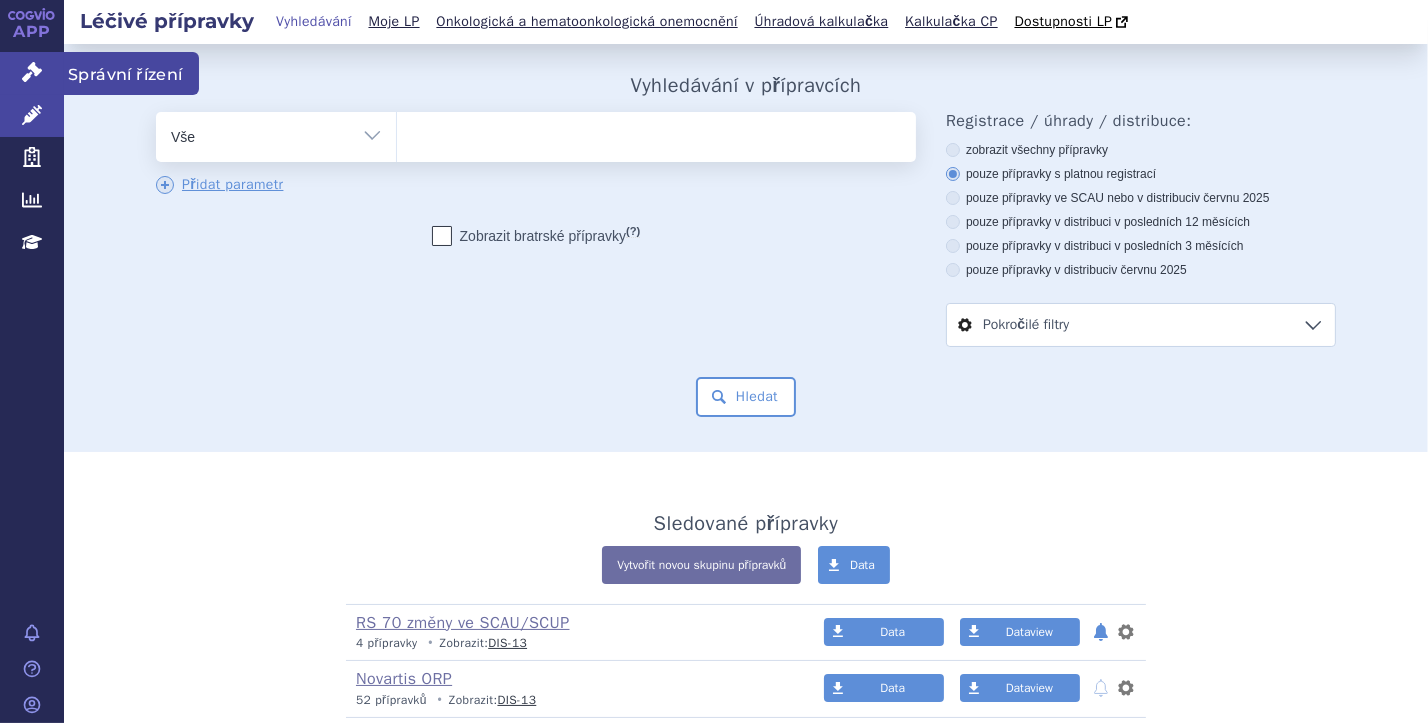 click 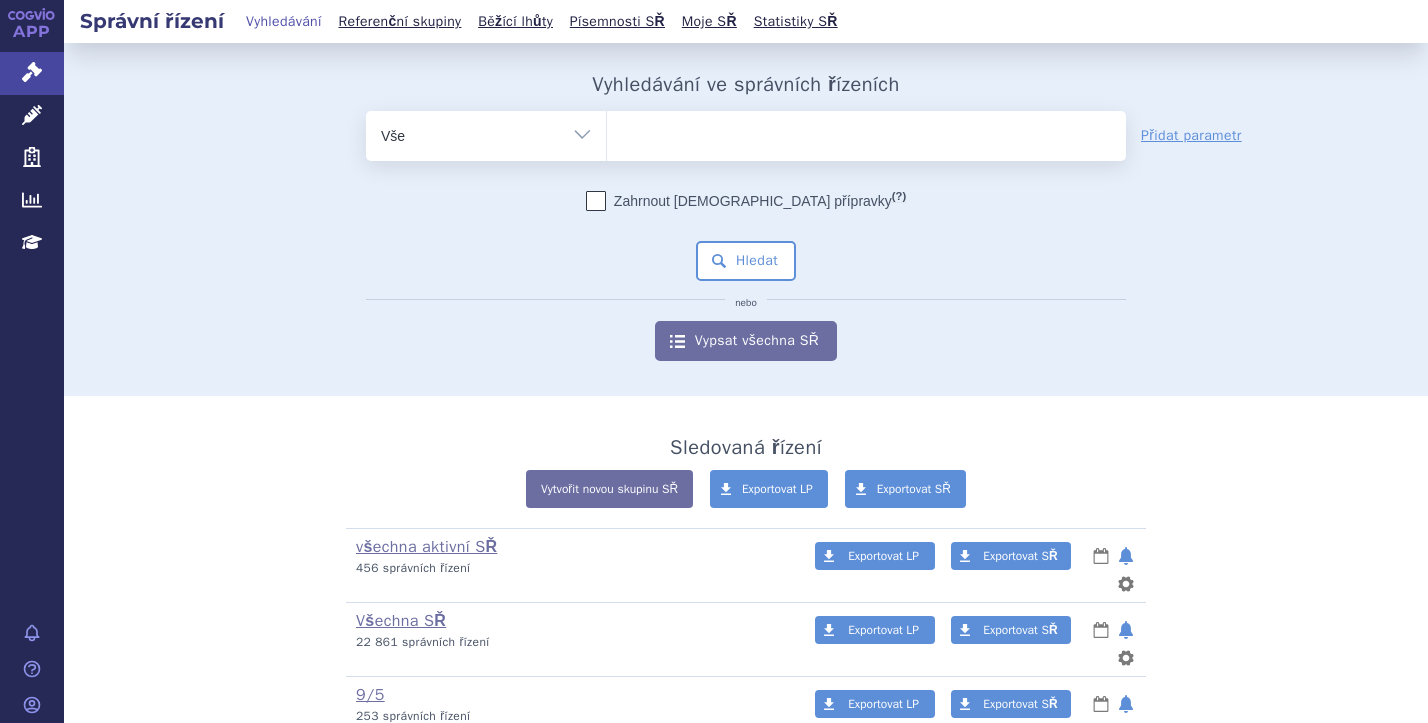 scroll, scrollTop: 0, scrollLeft: 0, axis: both 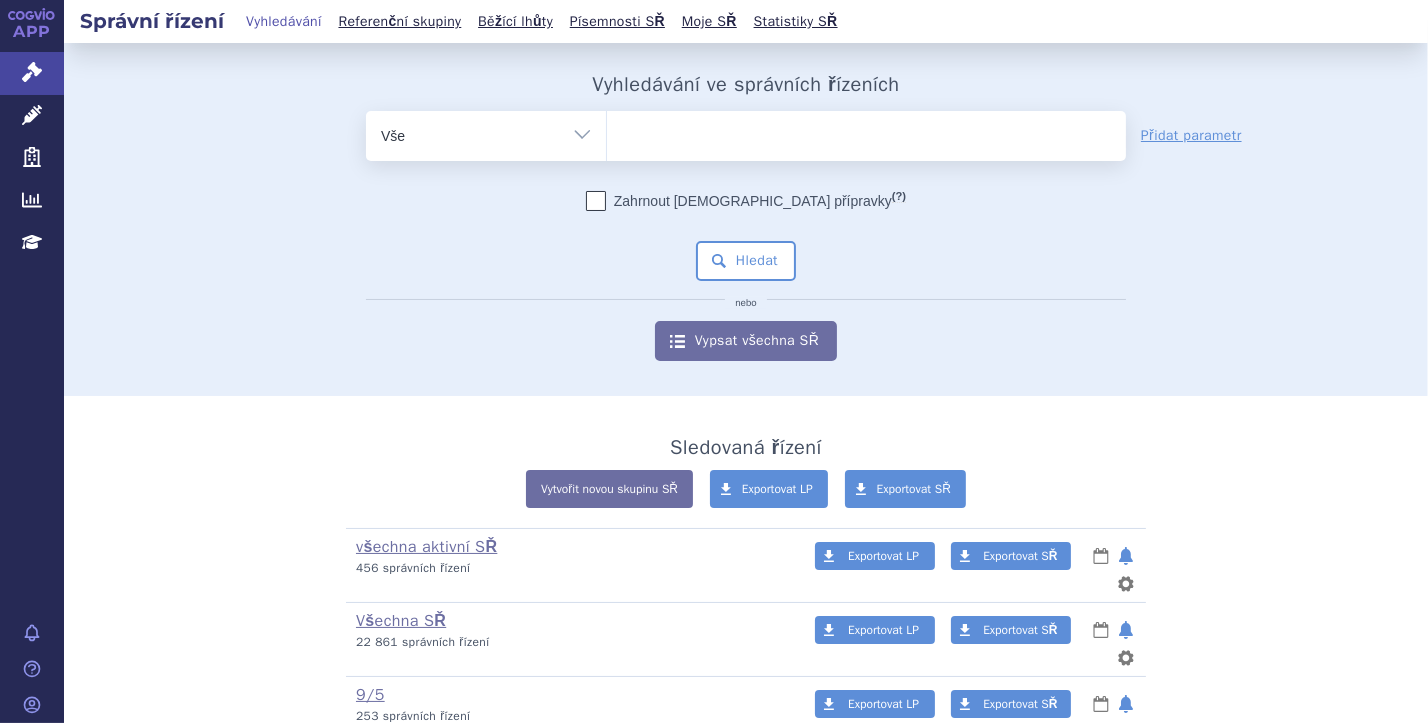 click at bounding box center [866, 132] 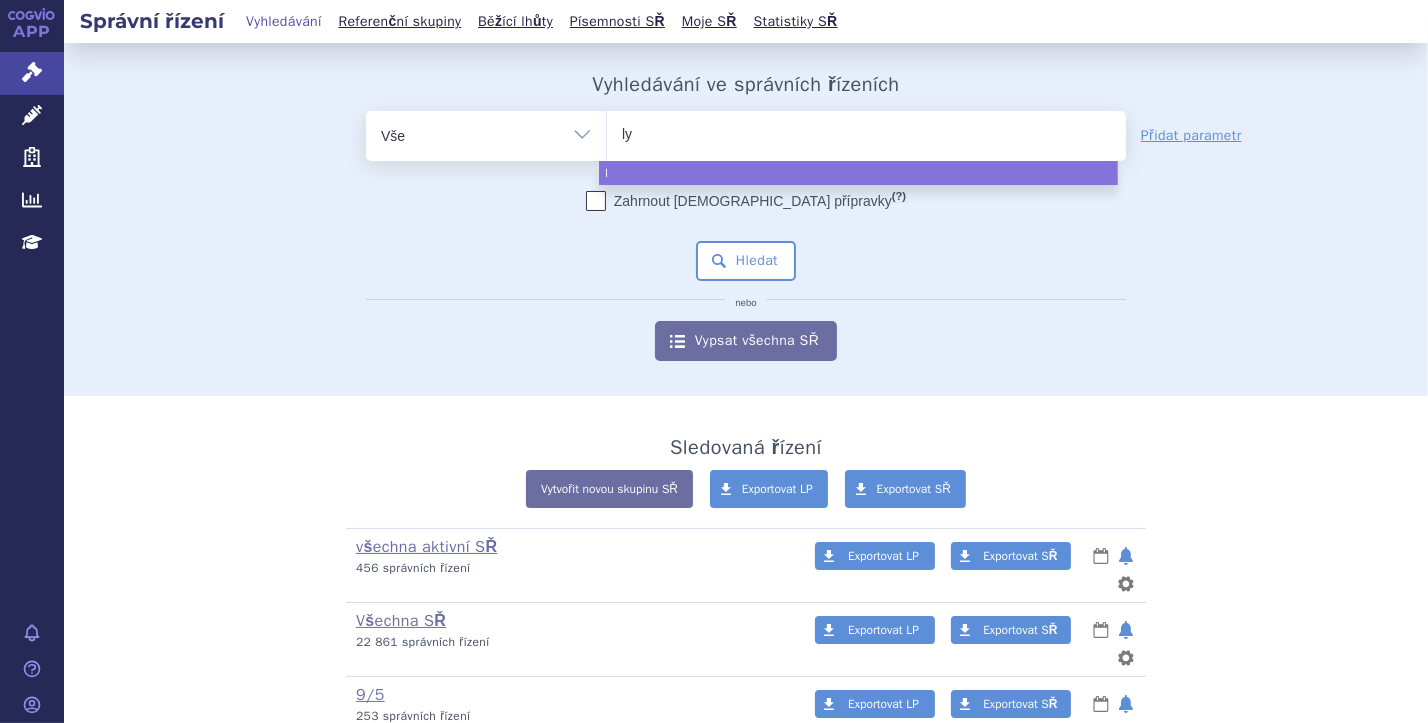 type on "lyn" 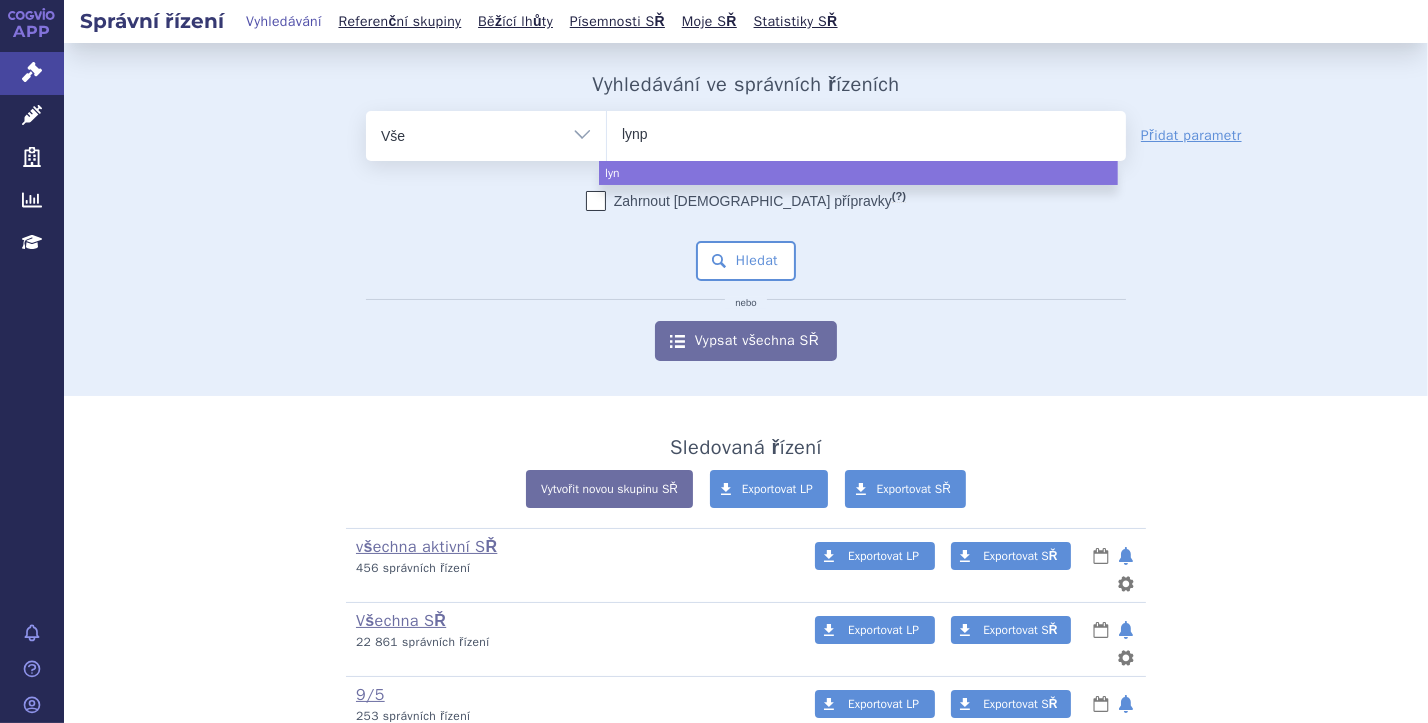 type on "lynpa" 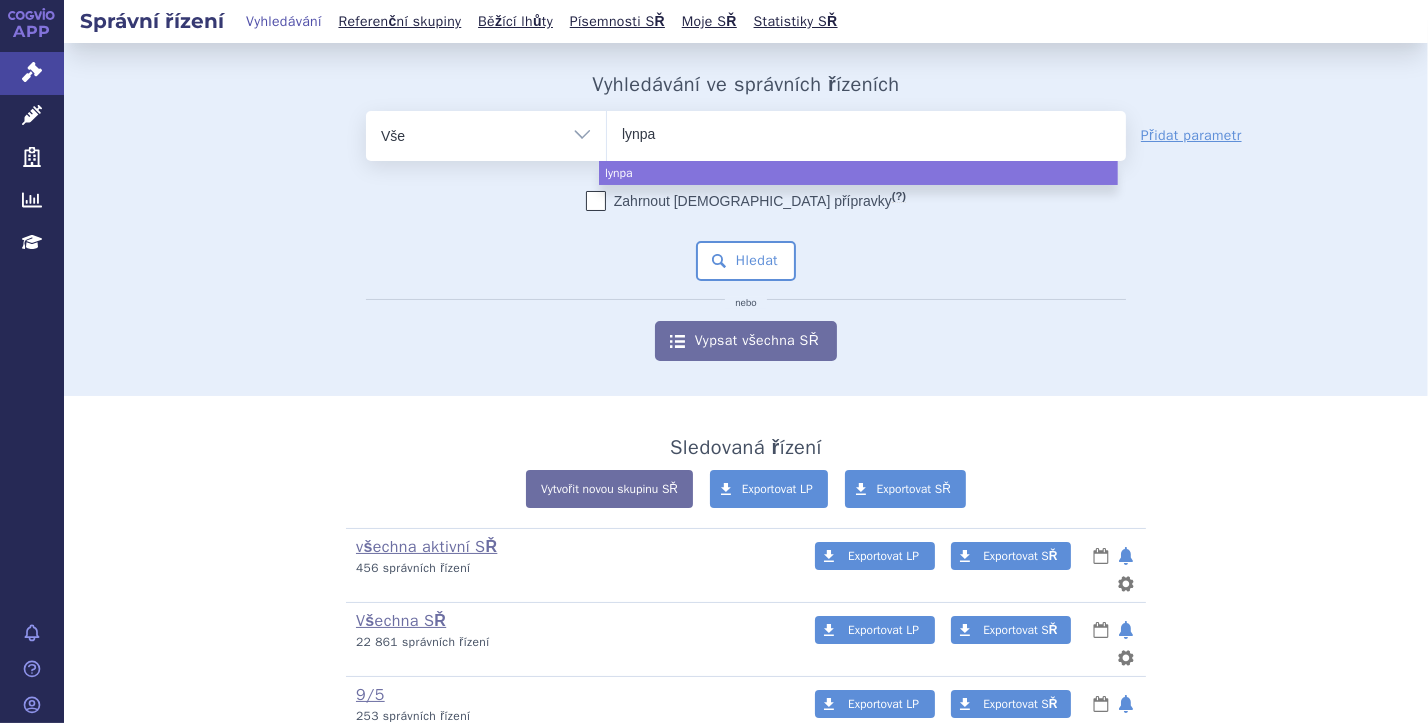 type on "lynpar" 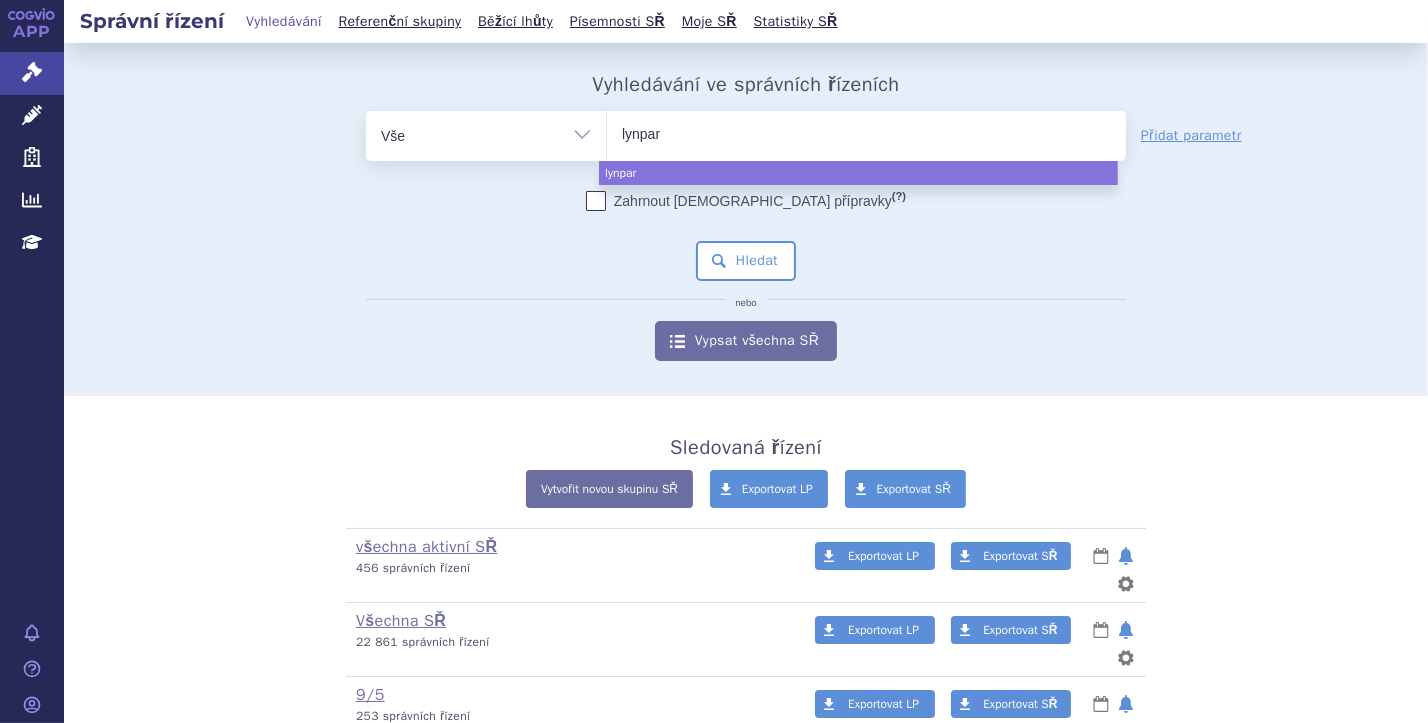 type on "lynparz" 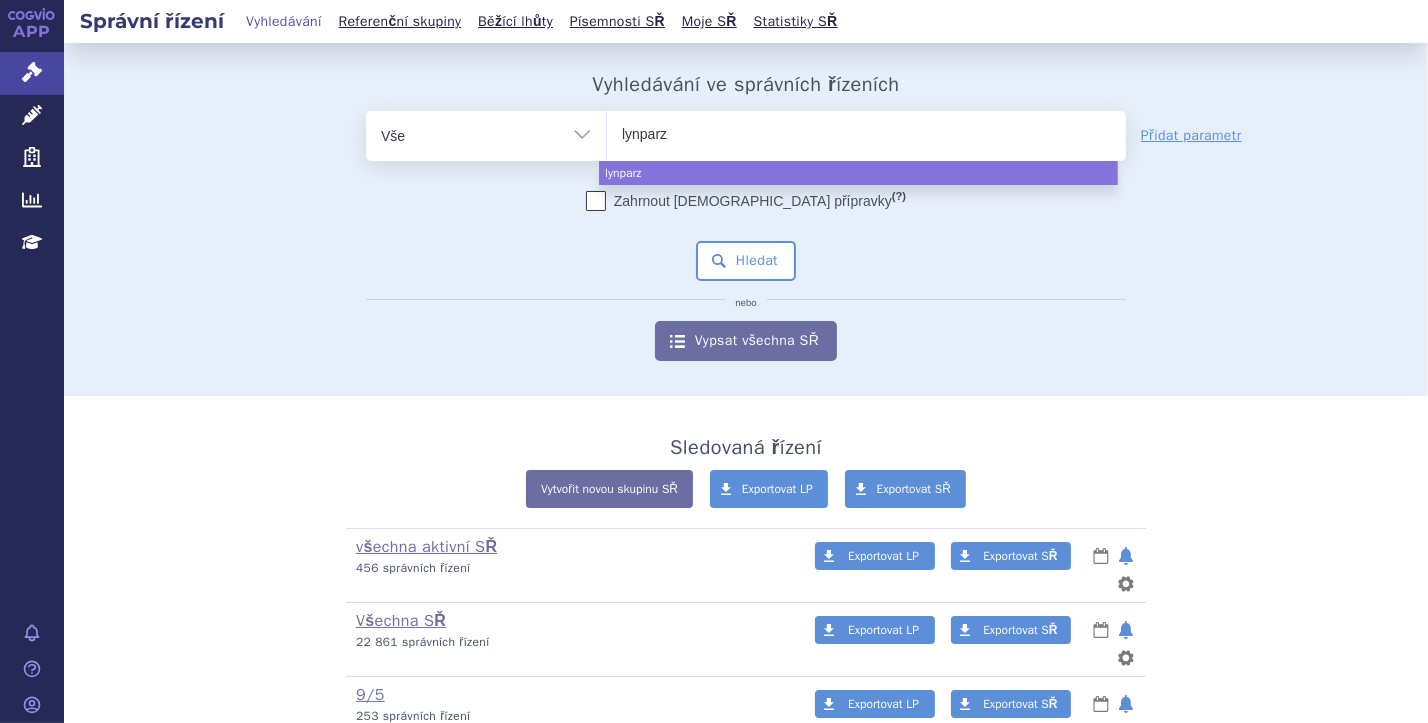 type on "lynparza" 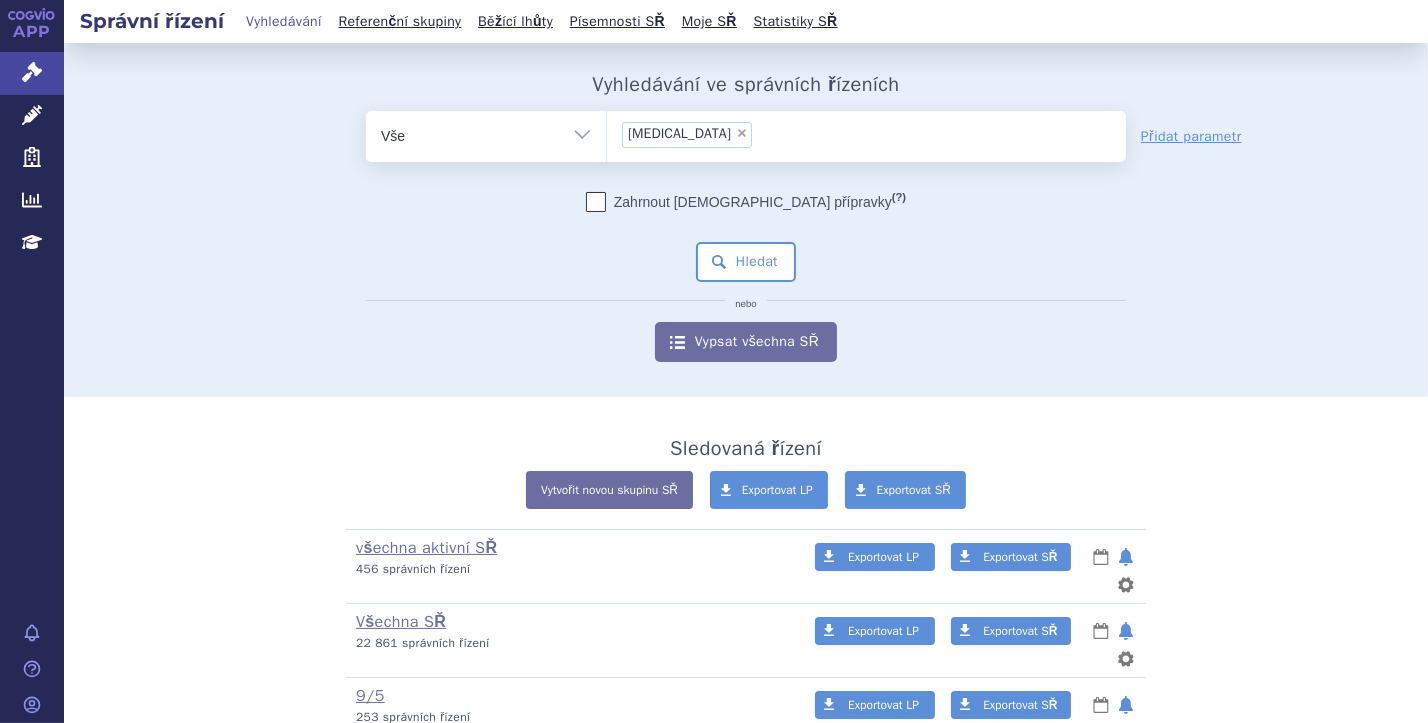 select on "lynparza" 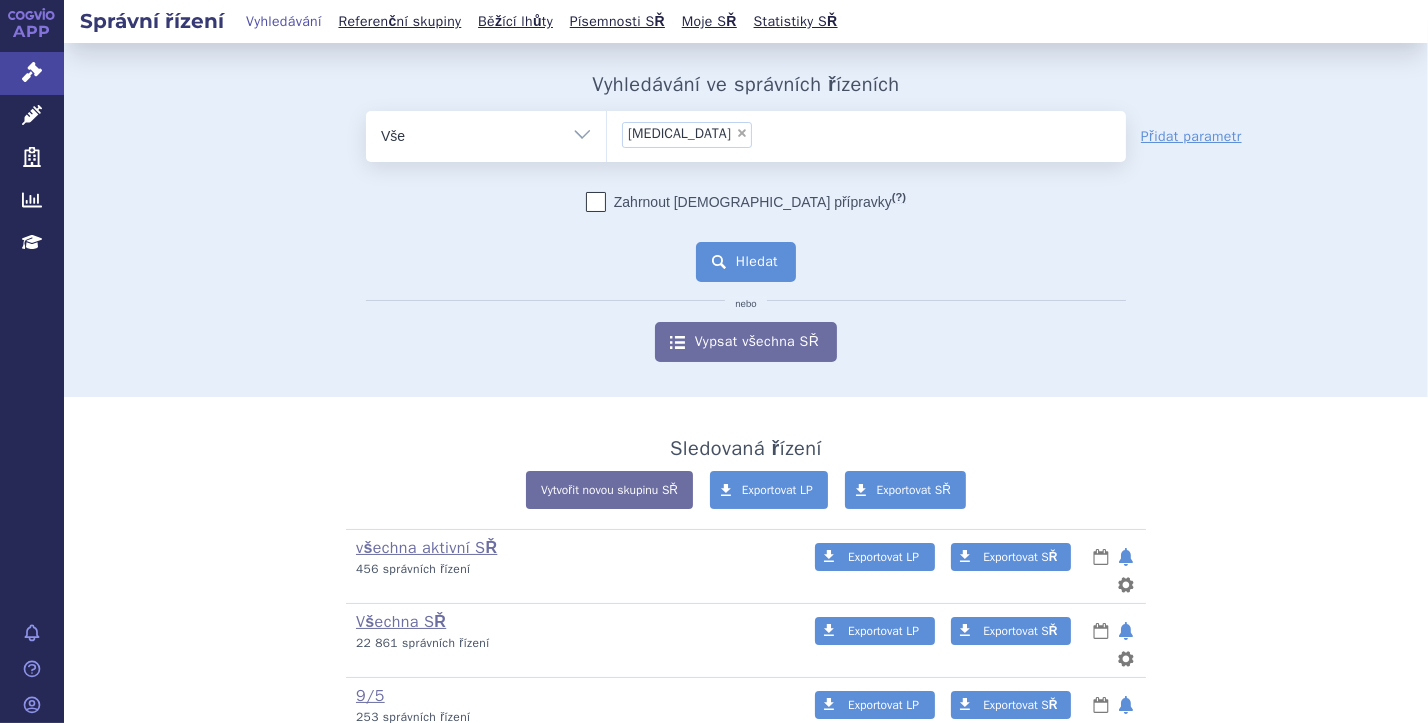click on "Hledat" at bounding box center [746, 262] 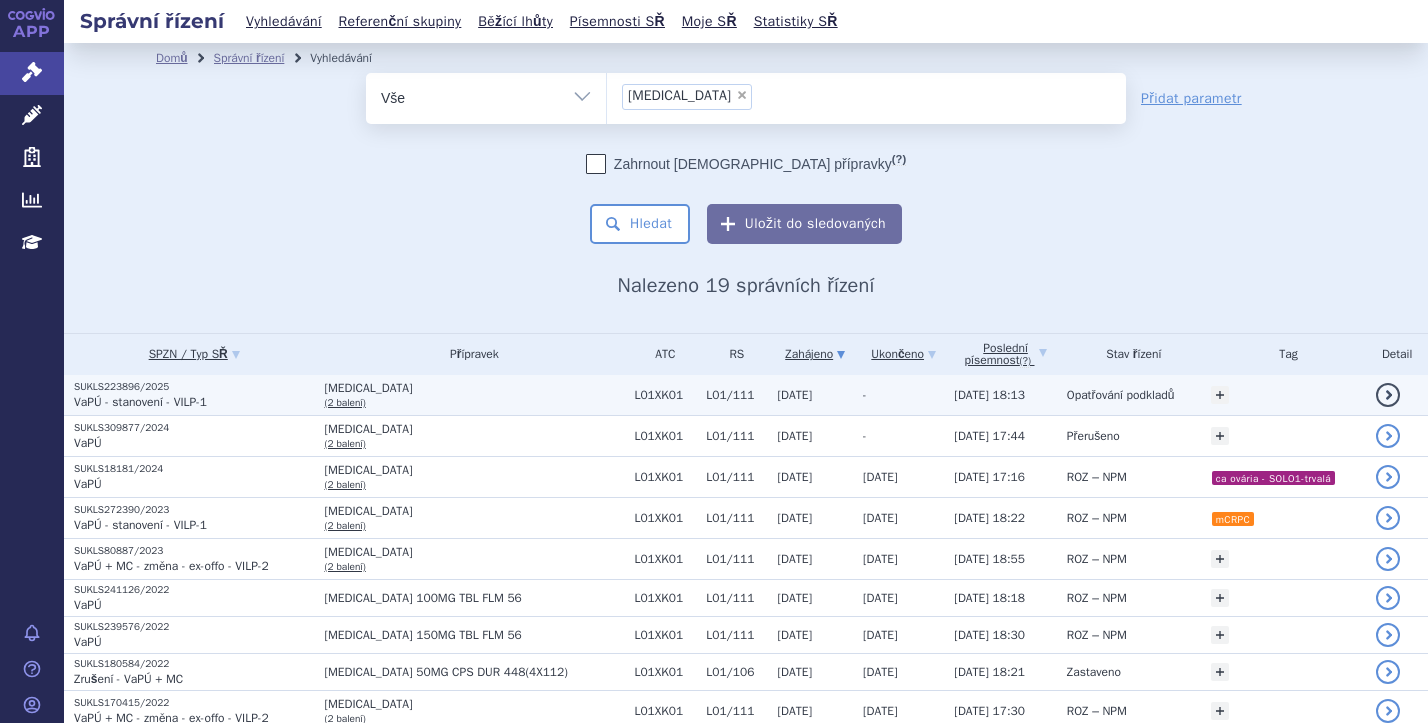 scroll, scrollTop: 0, scrollLeft: 0, axis: both 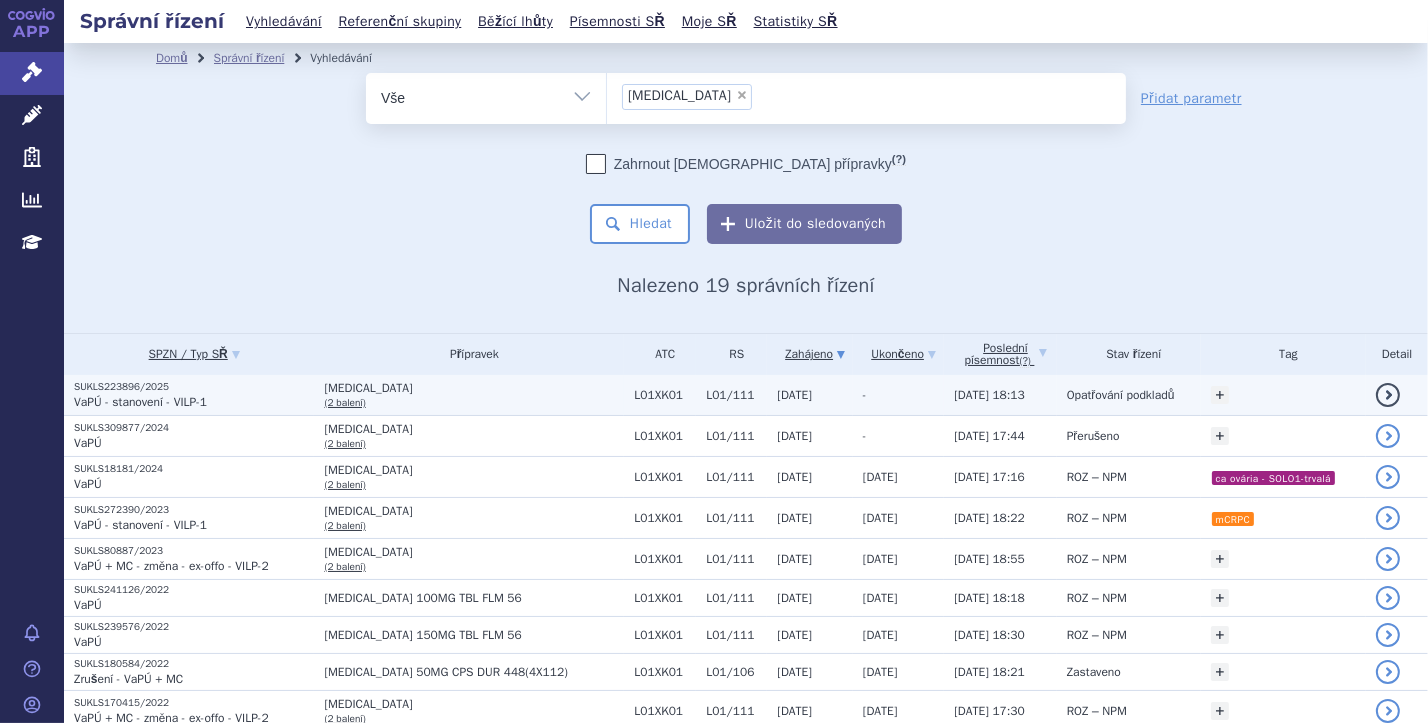 click on "SUKLS223896/2025" at bounding box center [194, 387] 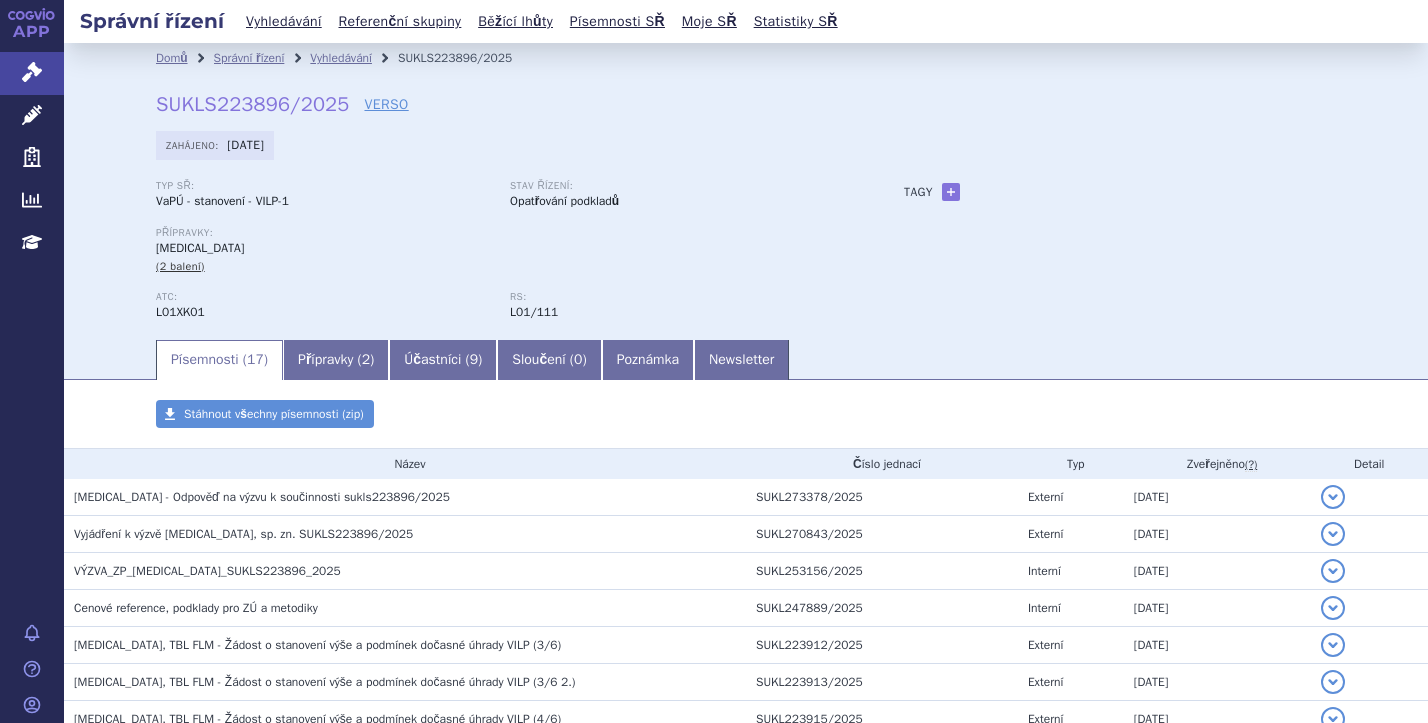 scroll, scrollTop: 0, scrollLeft: 0, axis: both 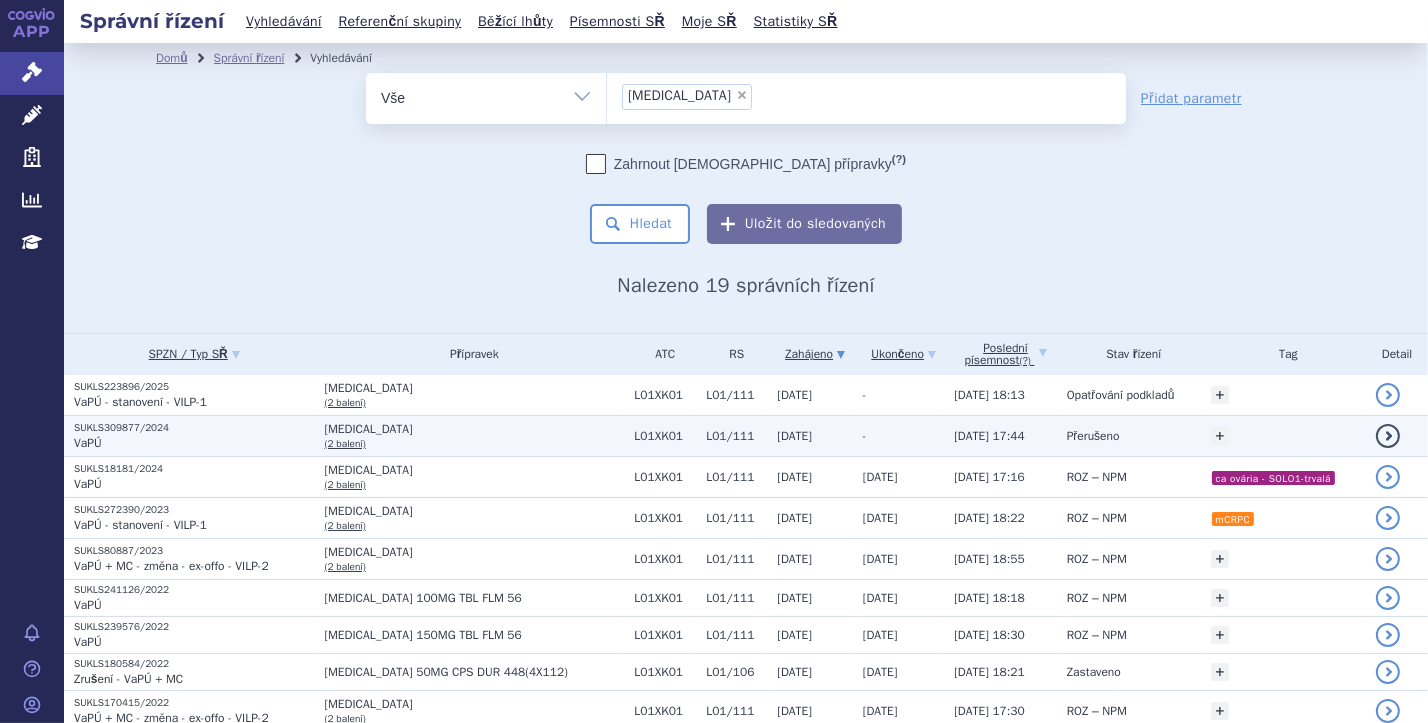 click on "VaPÚ" at bounding box center (194, 443) 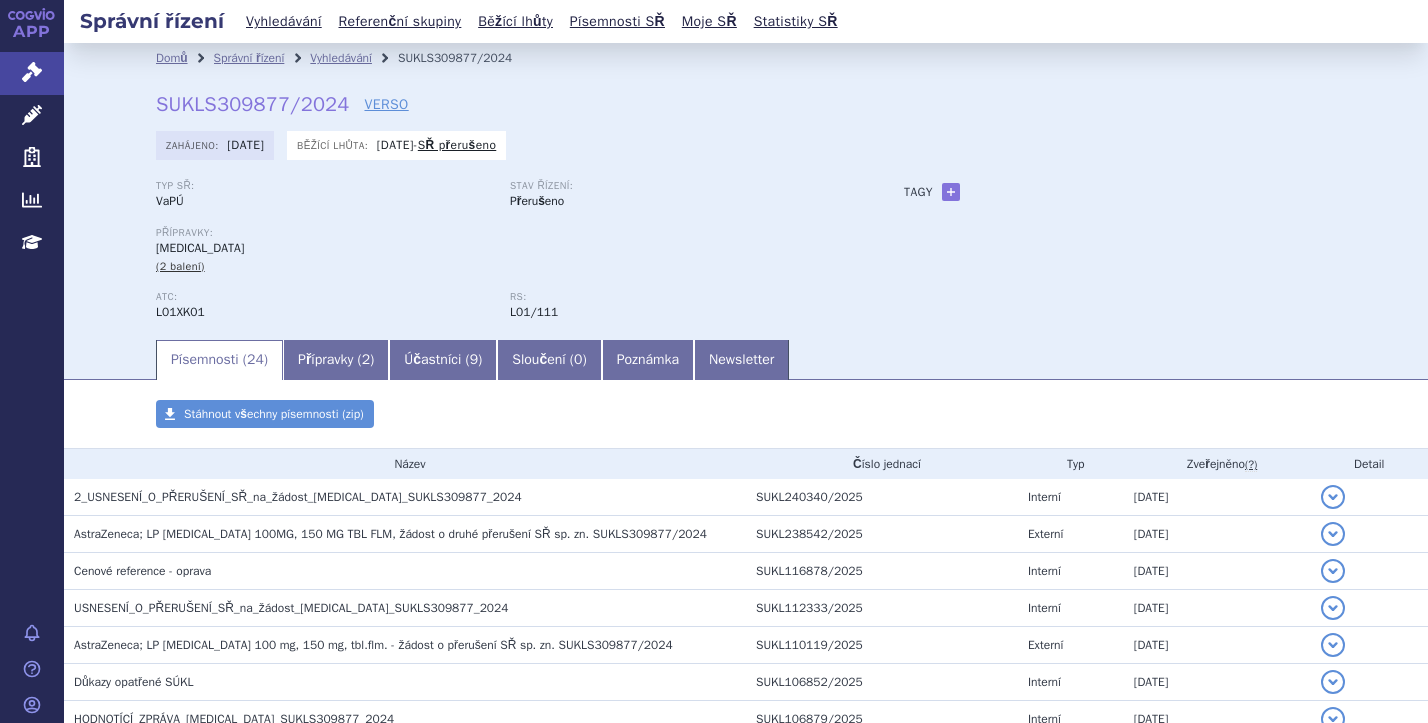 scroll, scrollTop: 0, scrollLeft: 0, axis: both 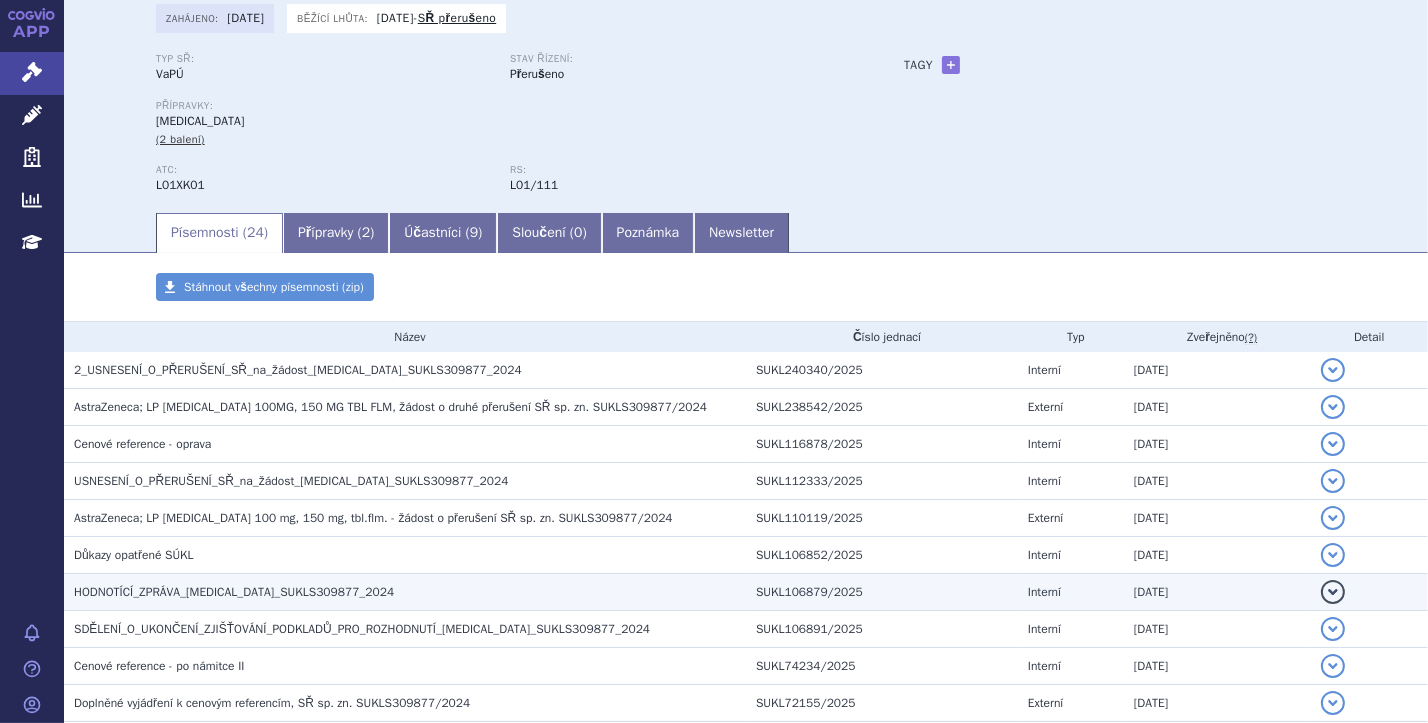 click on "HODNOTÍCÍ_ZPRÁVA_[MEDICAL_DATA]_SUKLS309877_2024" at bounding box center (234, 592) 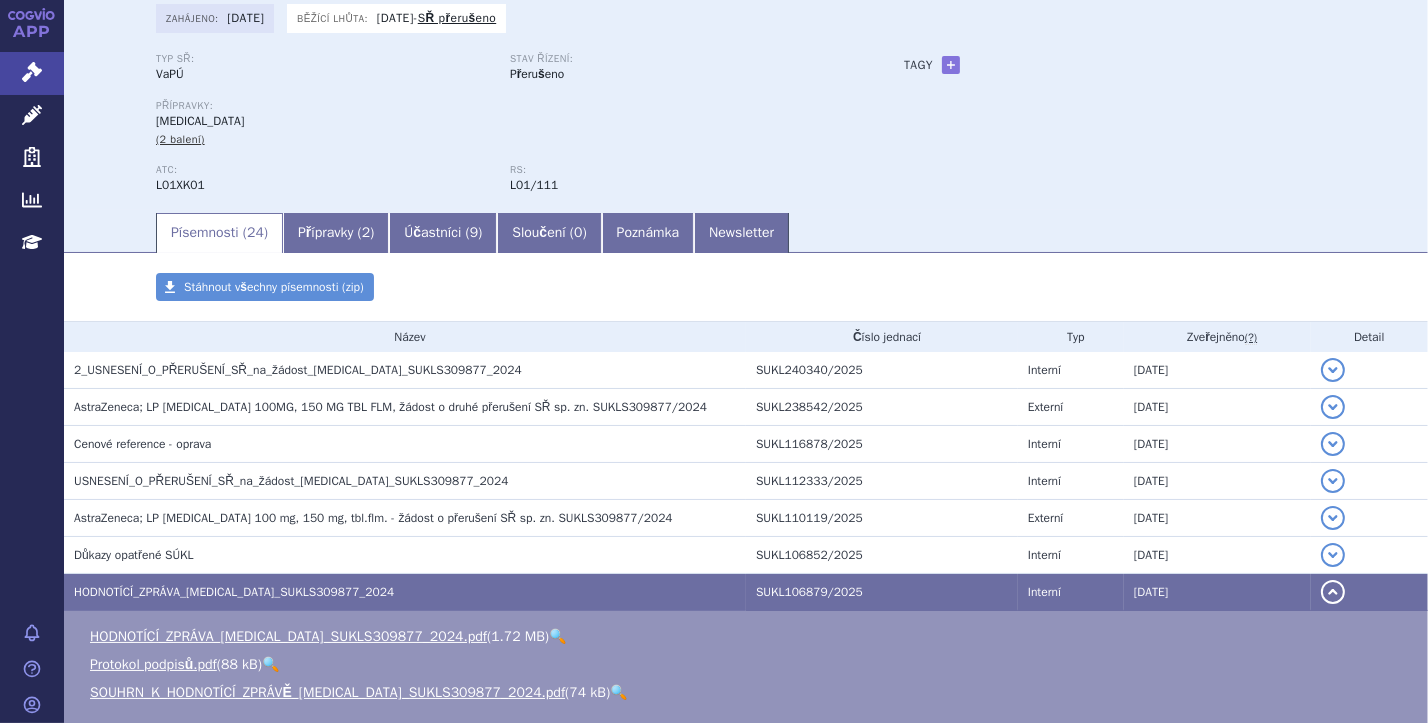 scroll, scrollTop: 127, scrollLeft: 0, axis: vertical 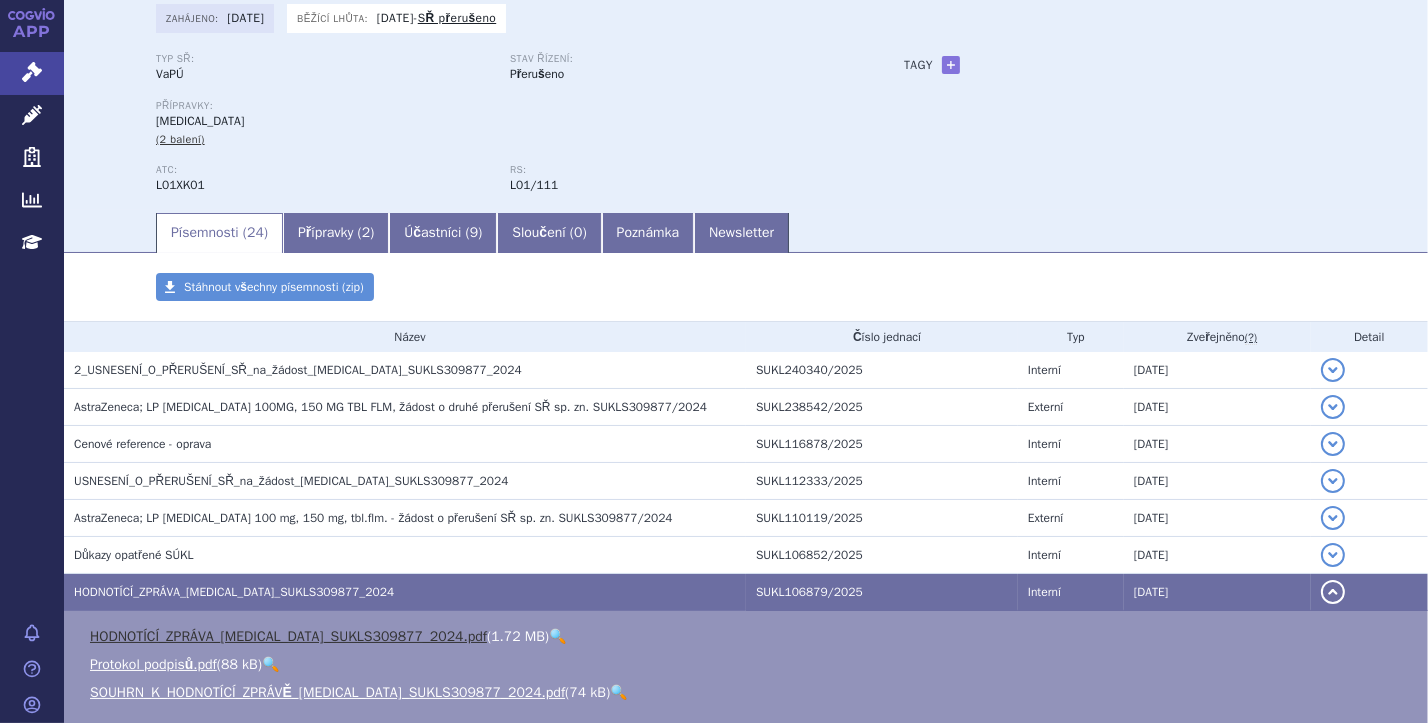 click on "HODNOTÍCÍ_ZPRÁVA_LYNPARZA_SUKLS309877_2024.pdf" at bounding box center (288, 636) 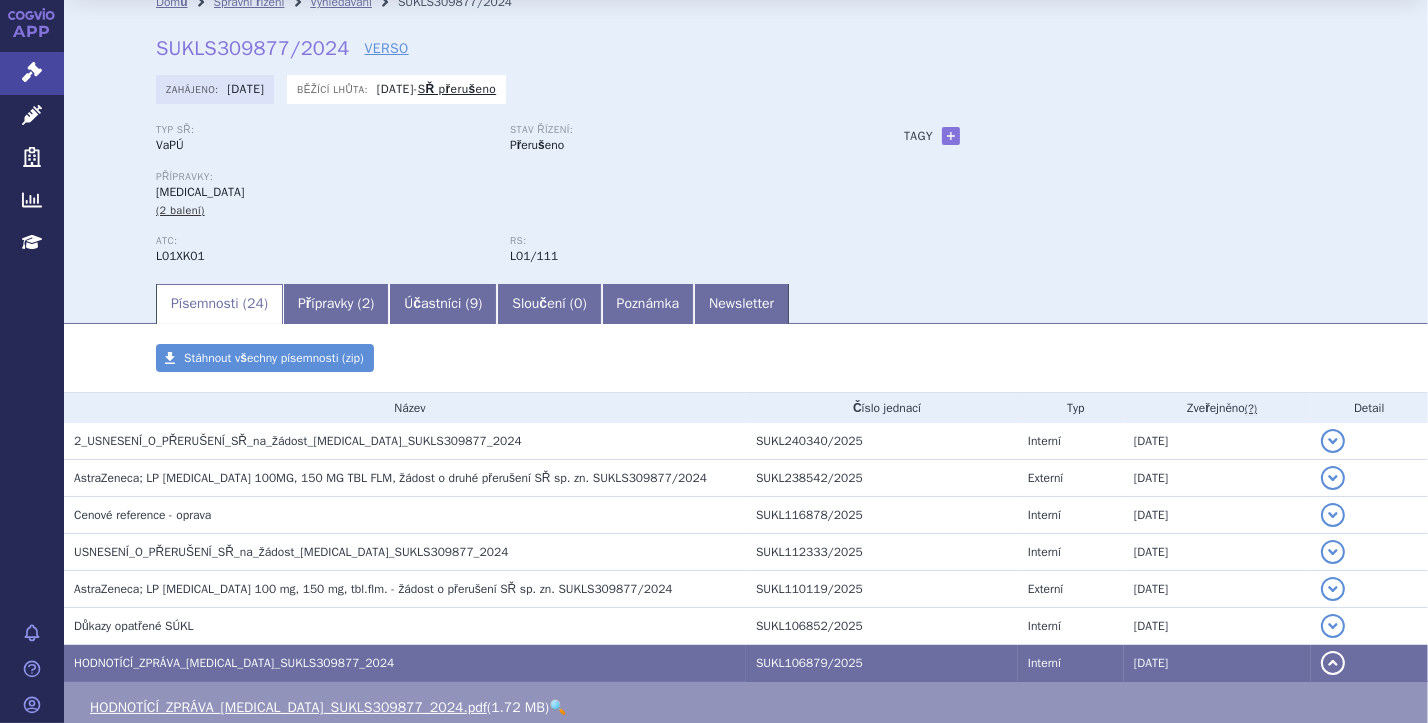 scroll, scrollTop: 0, scrollLeft: 0, axis: both 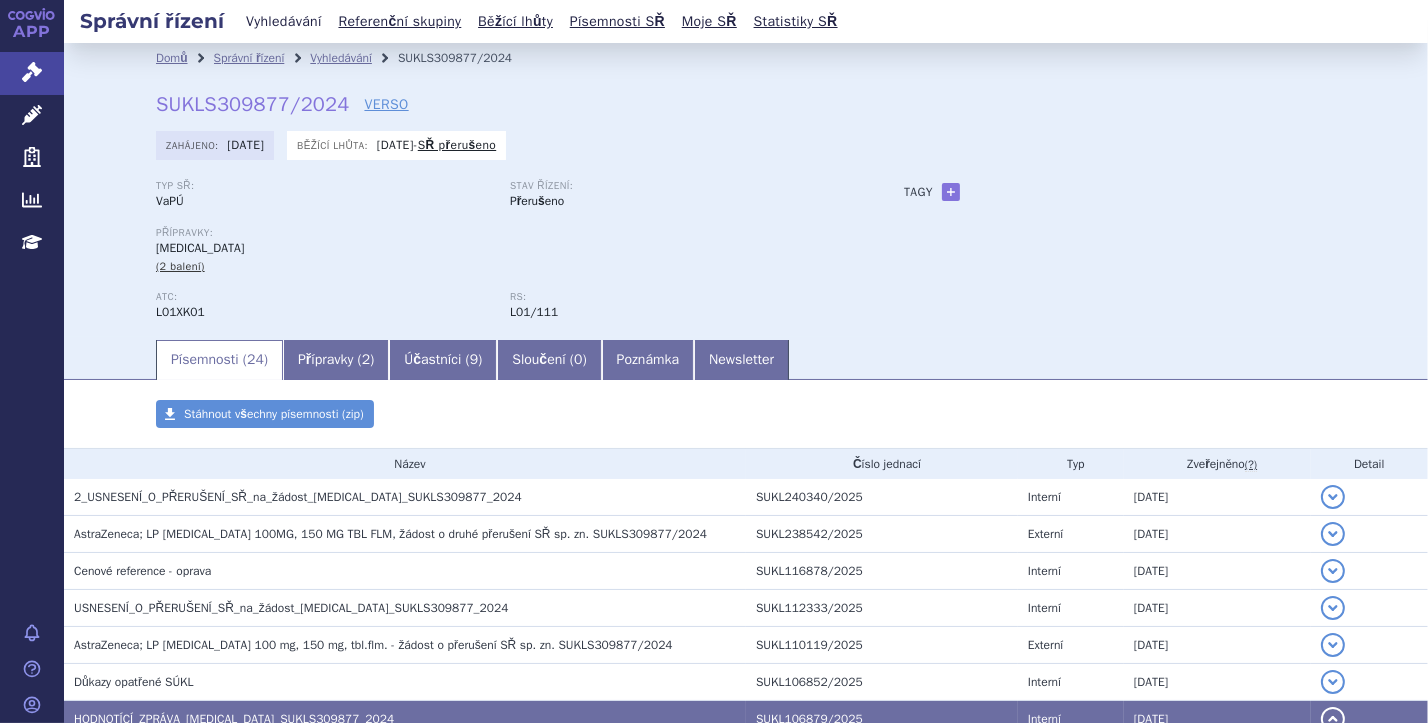 click on "Vyhledávání" at bounding box center (284, 21) 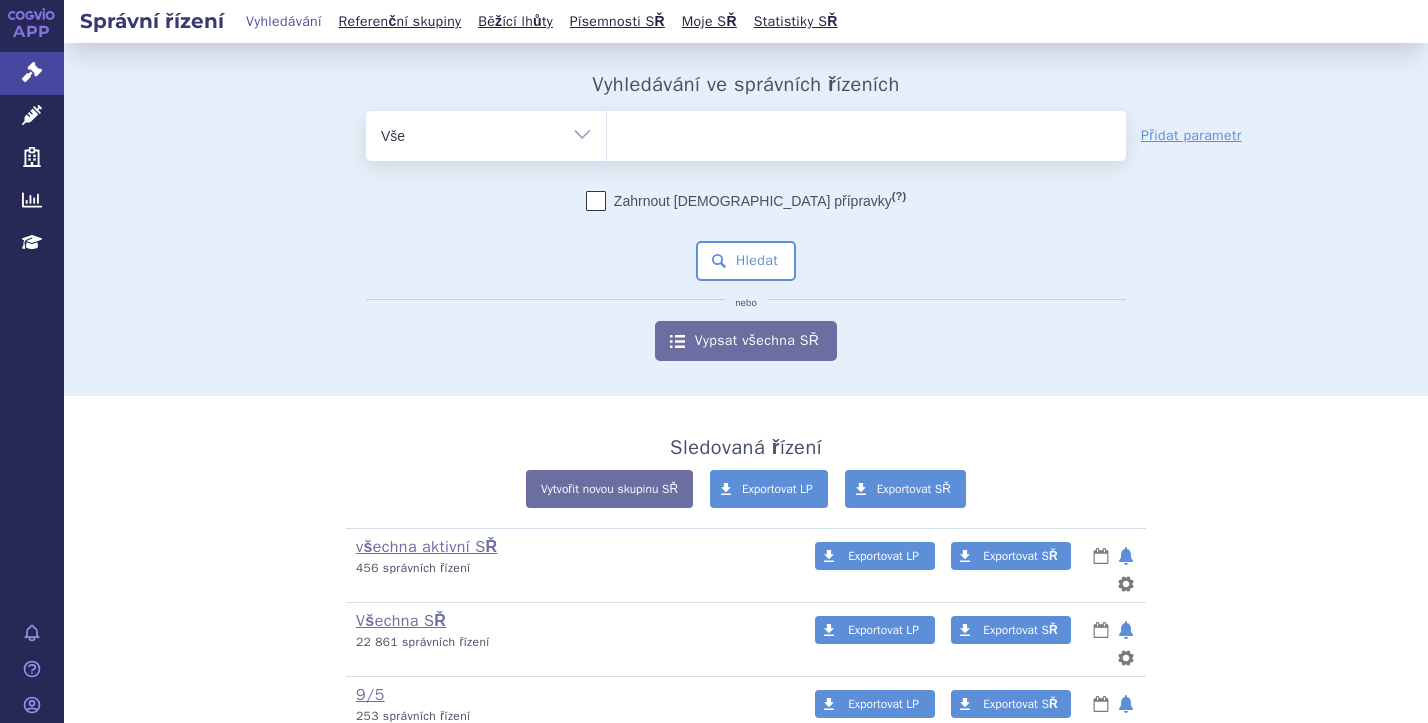scroll, scrollTop: 0, scrollLeft: 0, axis: both 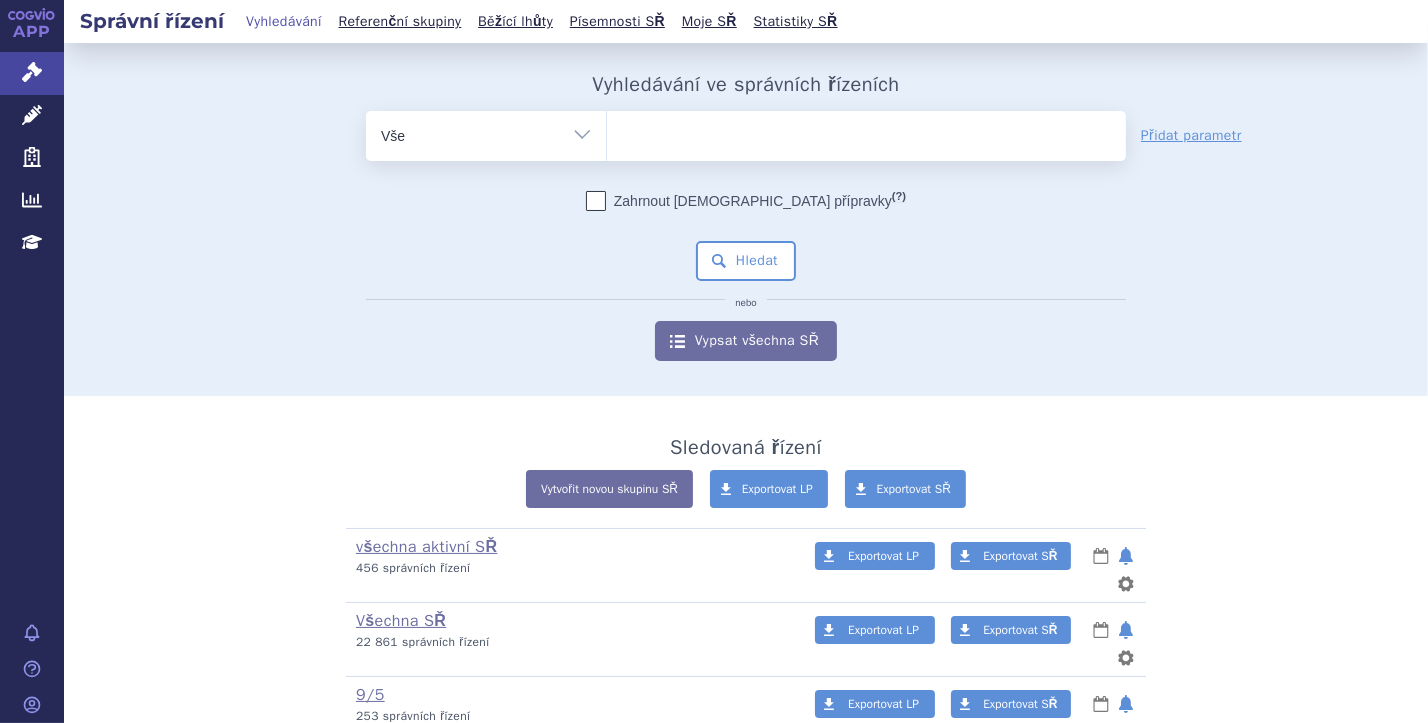 click at bounding box center (866, 132) 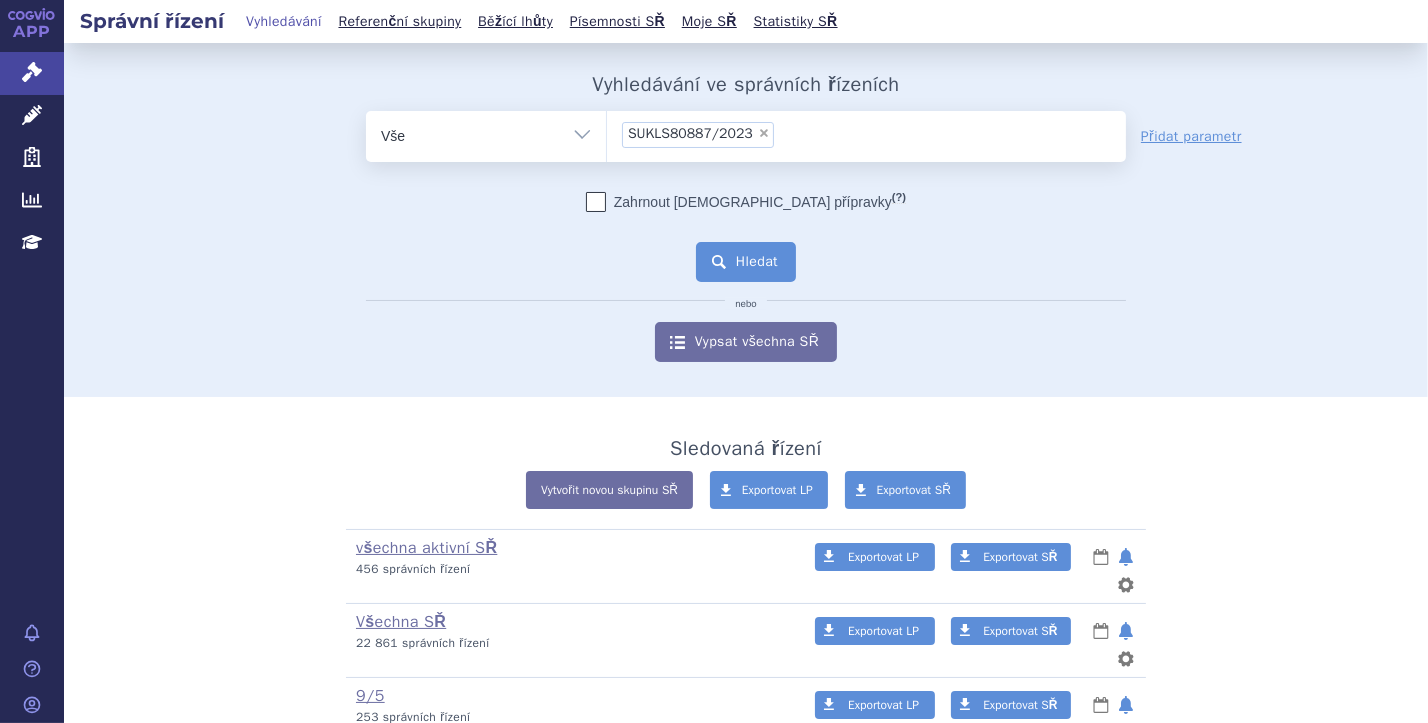 click on "Hledat" at bounding box center (746, 262) 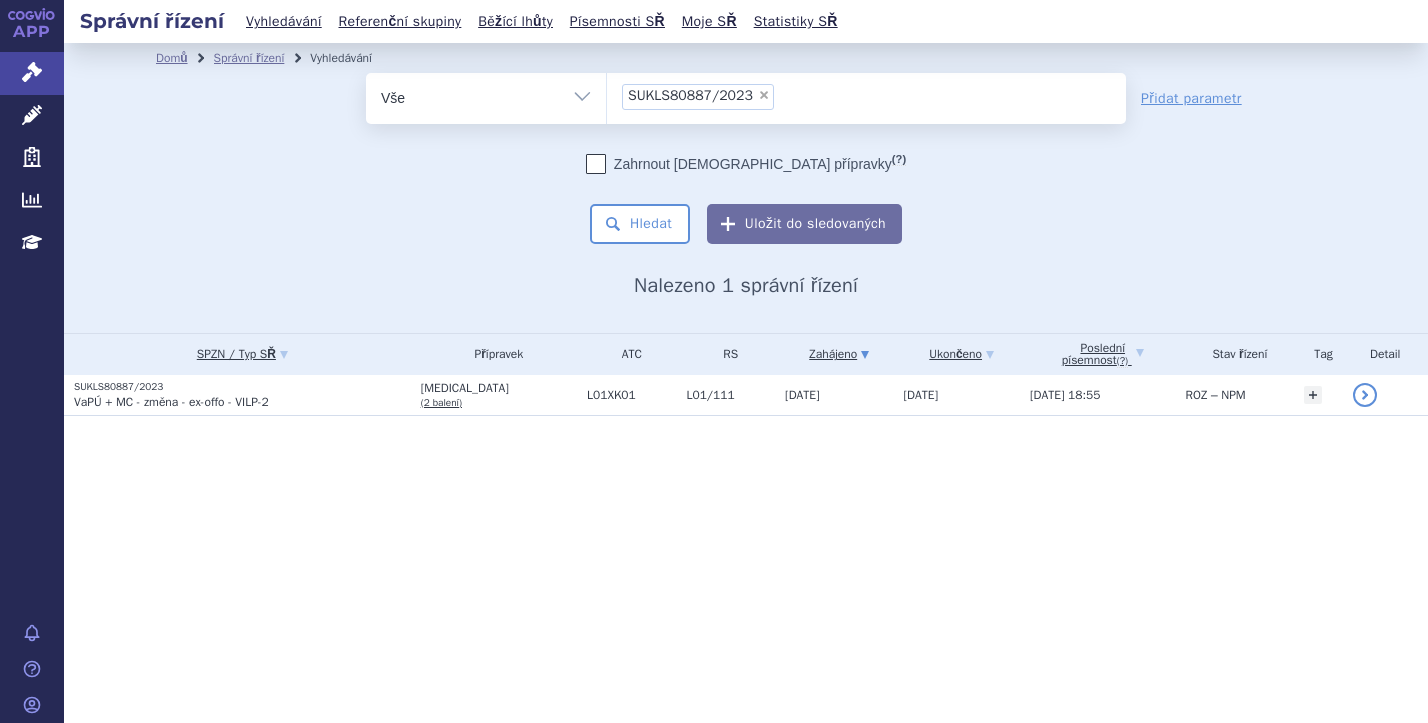 scroll, scrollTop: 0, scrollLeft: 0, axis: both 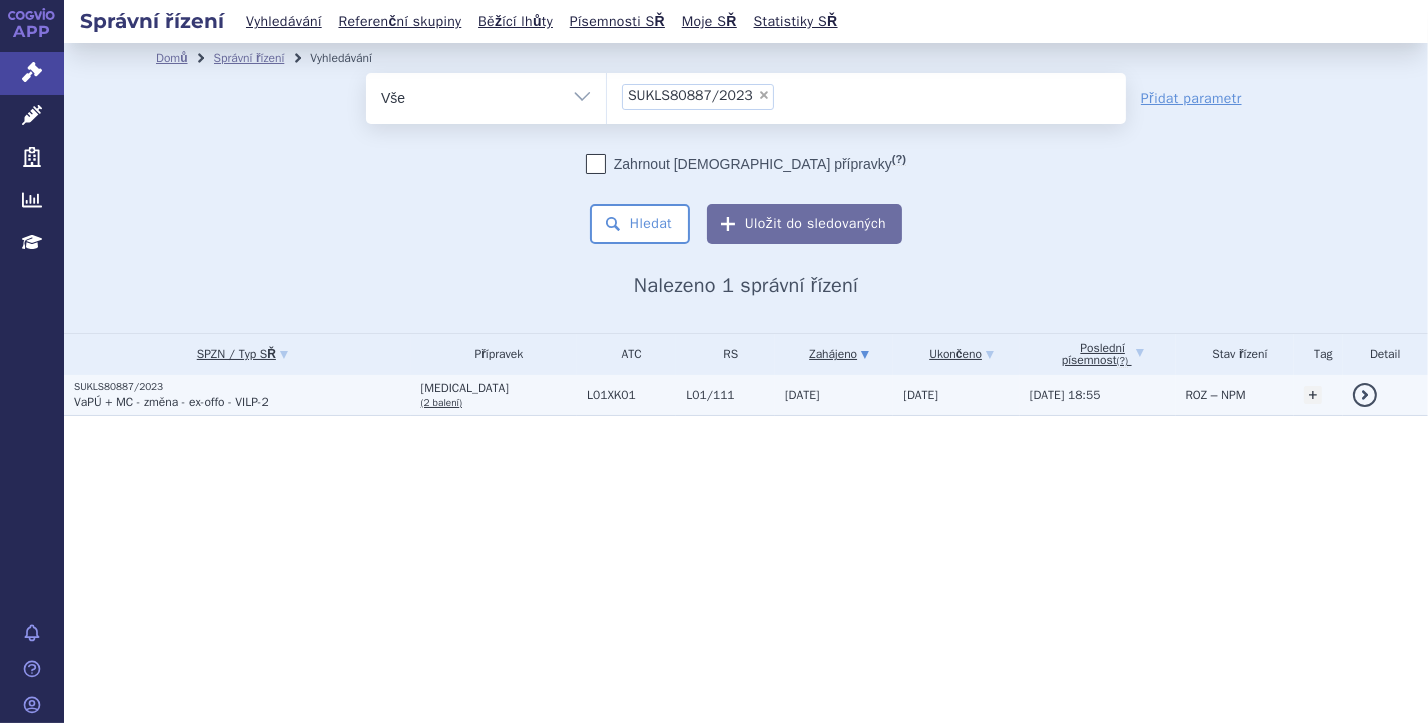 click on "VaPÚ + MC - změna - ex-offo - VILP-2" at bounding box center (171, 402) 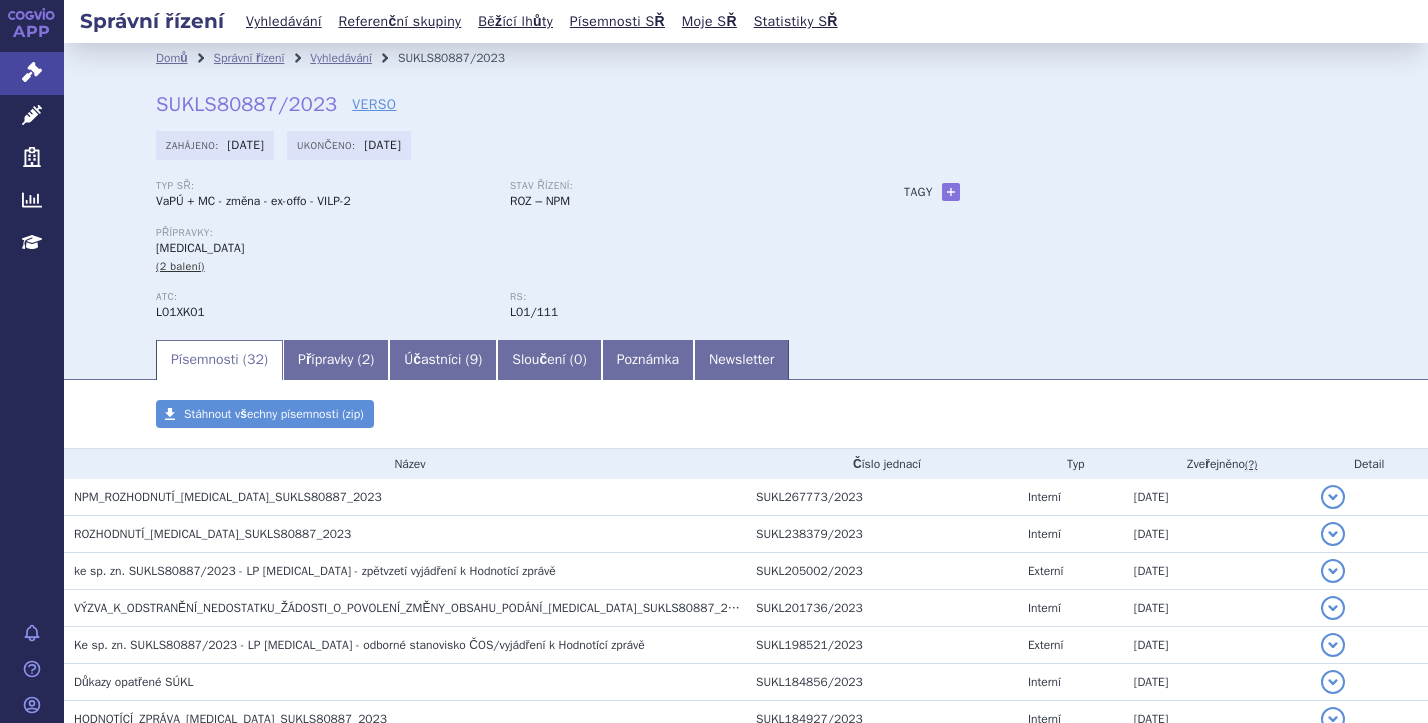 scroll, scrollTop: 0, scrollLeft: 0, axis: both 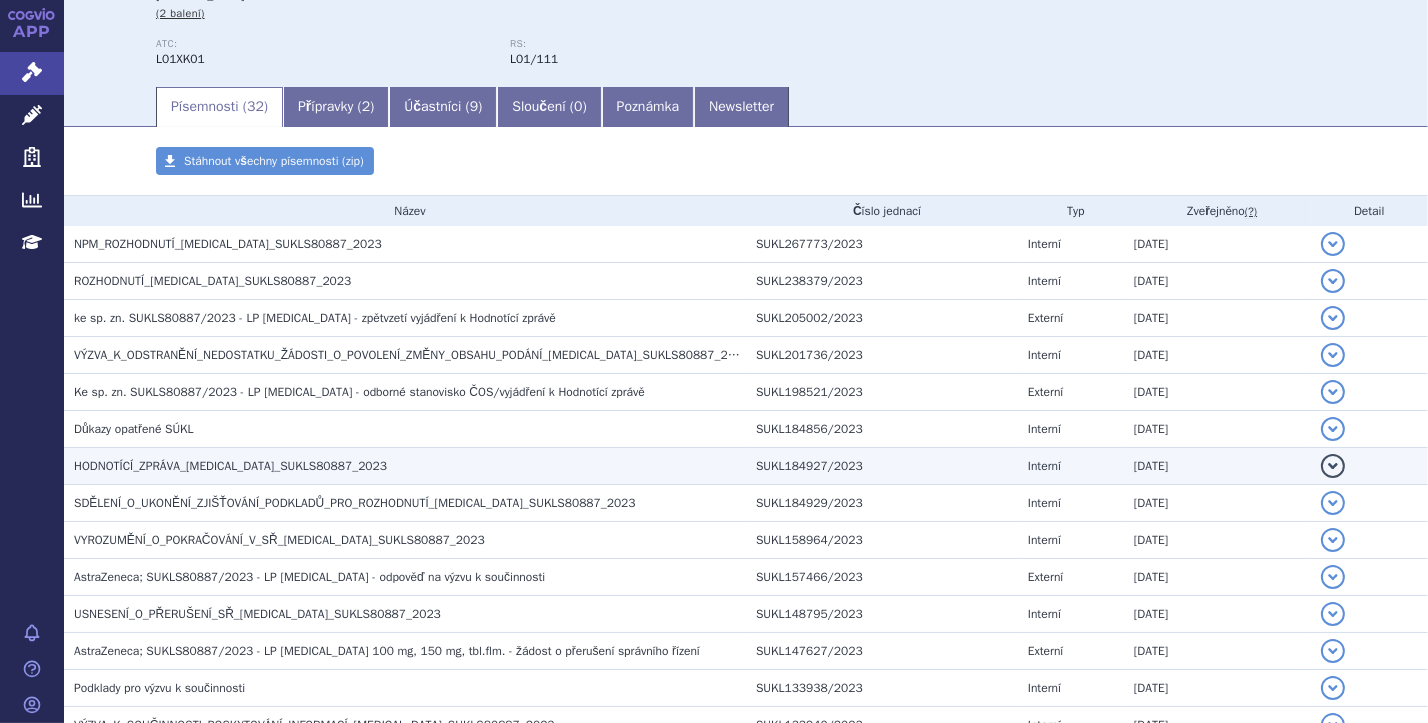 click on "HODNOTÍCÍ_ZPRÁVA_LYNPARZA_SUKLS80887_2023" at bounding box center (230, 466) 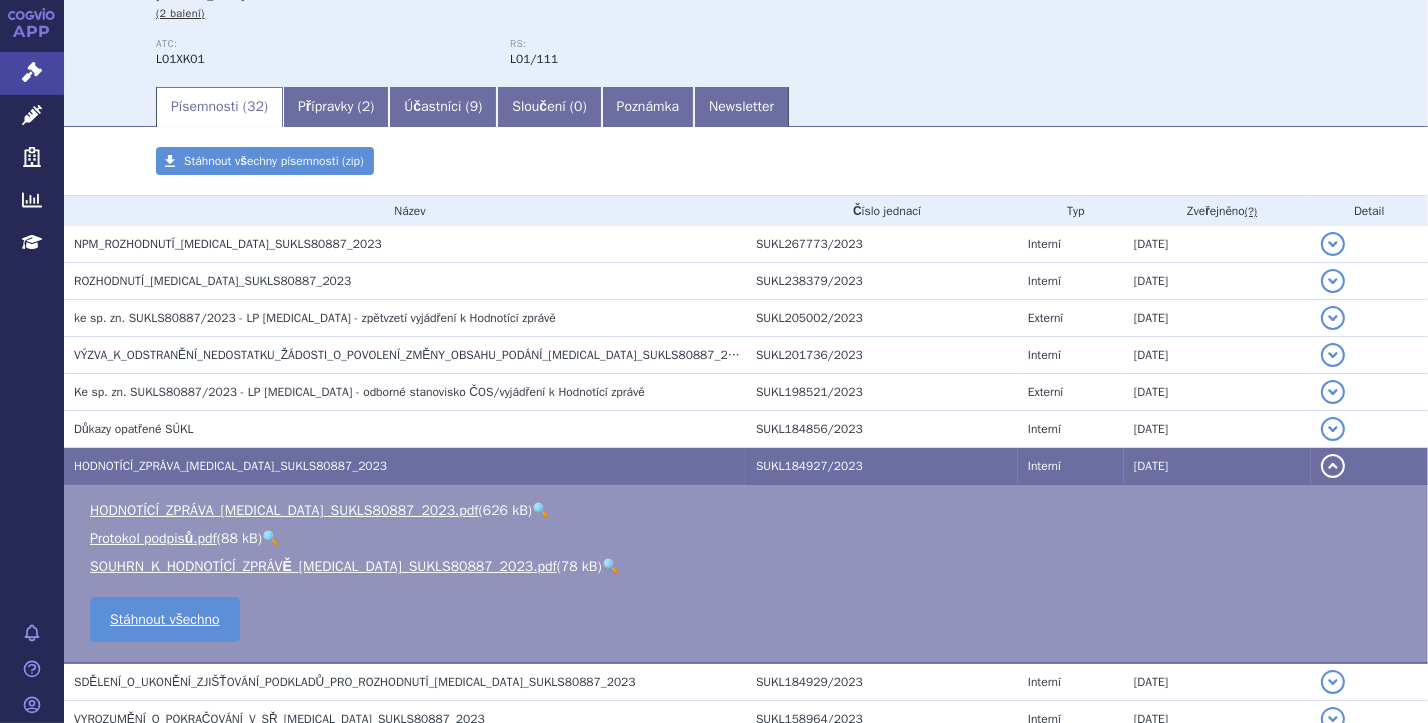scroll, scrollTop: 253, scrollLeft: 0, axis: vertical 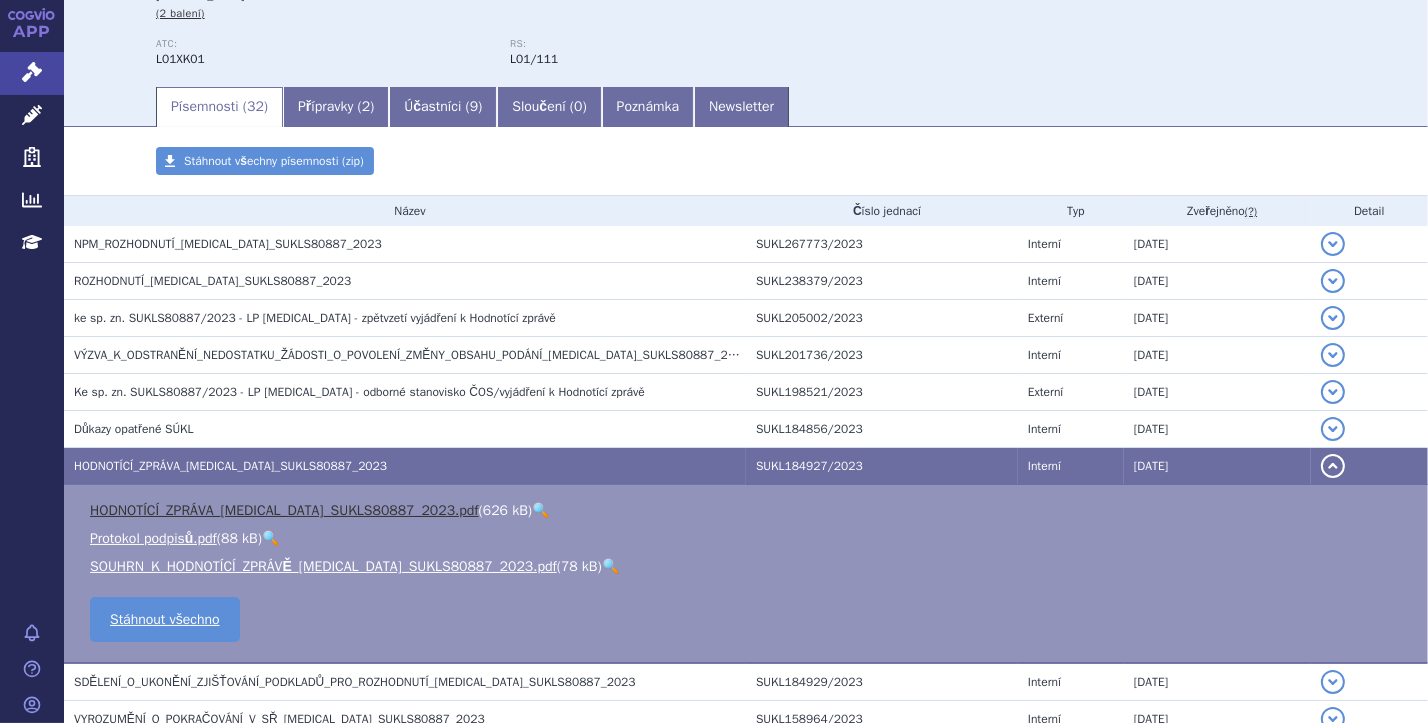 click on "HODNOTÍCÍ_ZPRÁVA_LYNPARZA_SUKLS80887_2023.pdf" at bounding box center (284, 510) 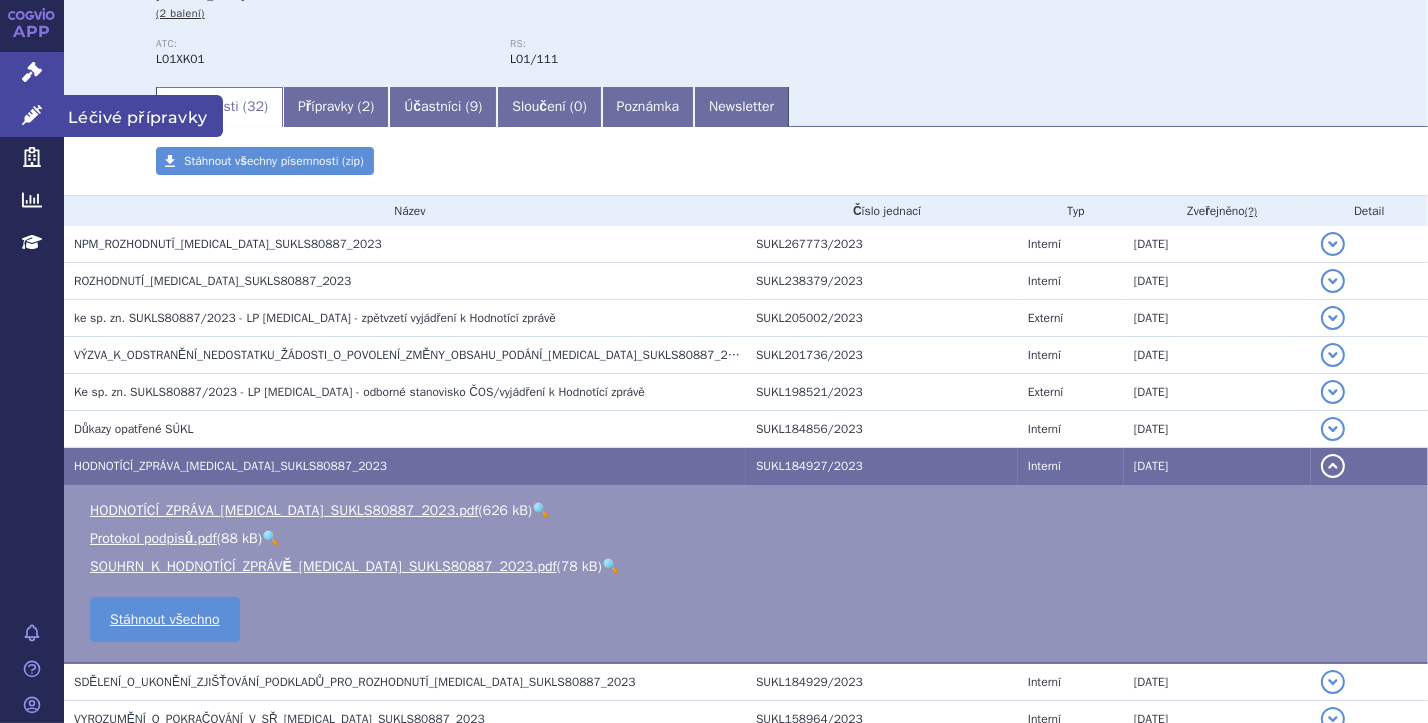 click 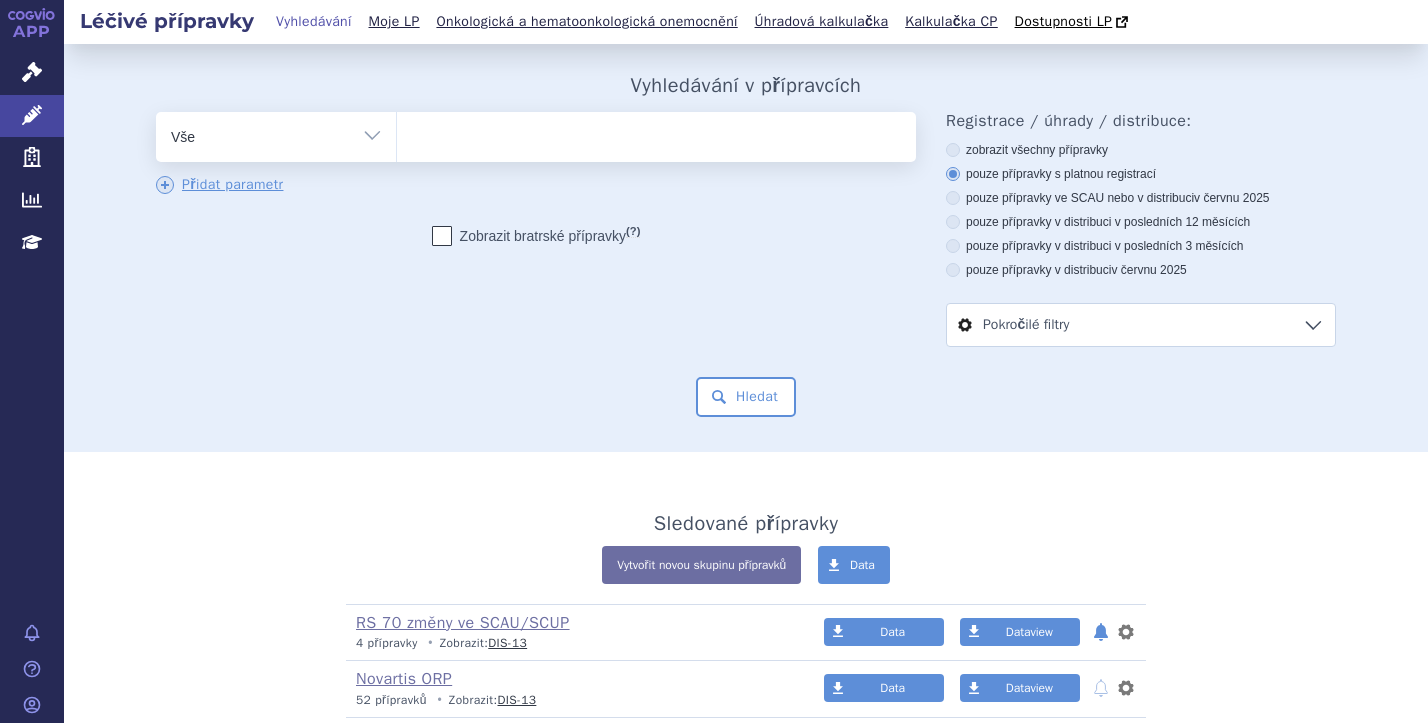 scroll, scrollTop: 0, scrollLeft: 0, axis: both 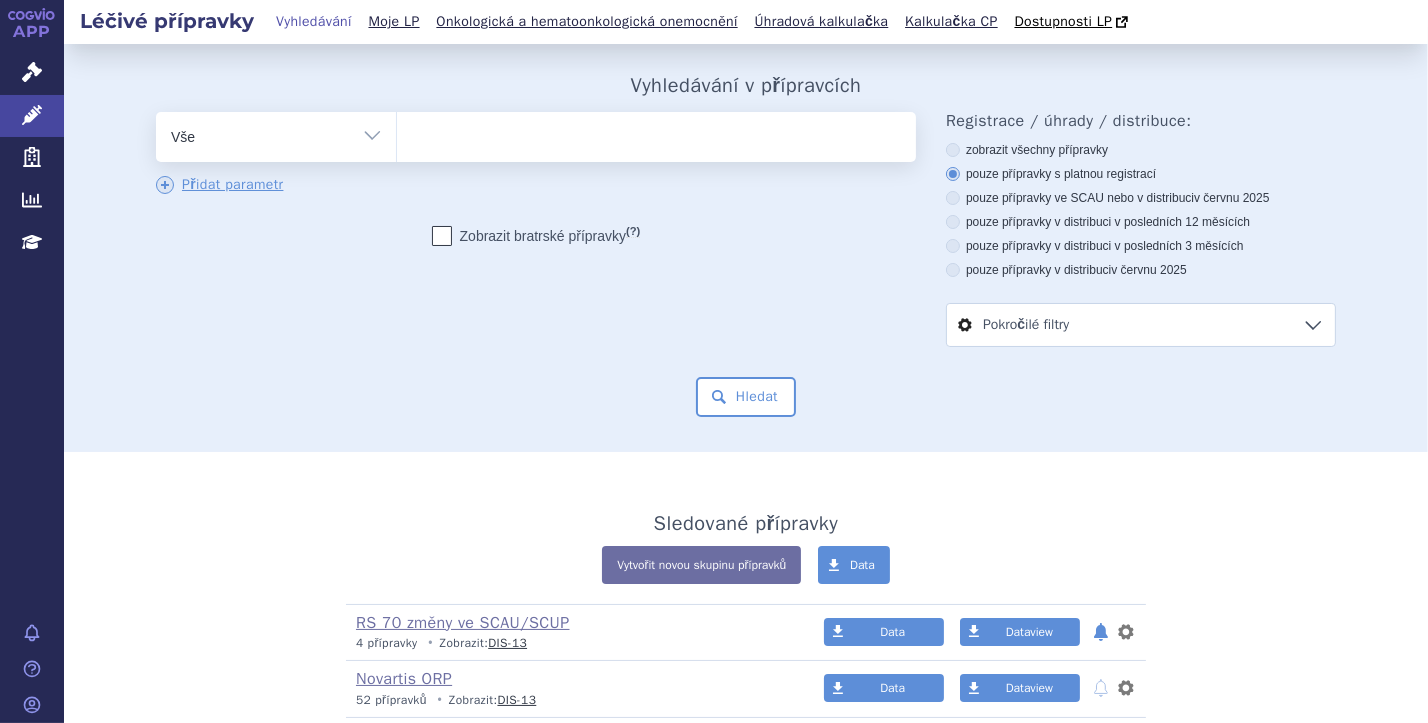 click at bounding box center [656, 133] 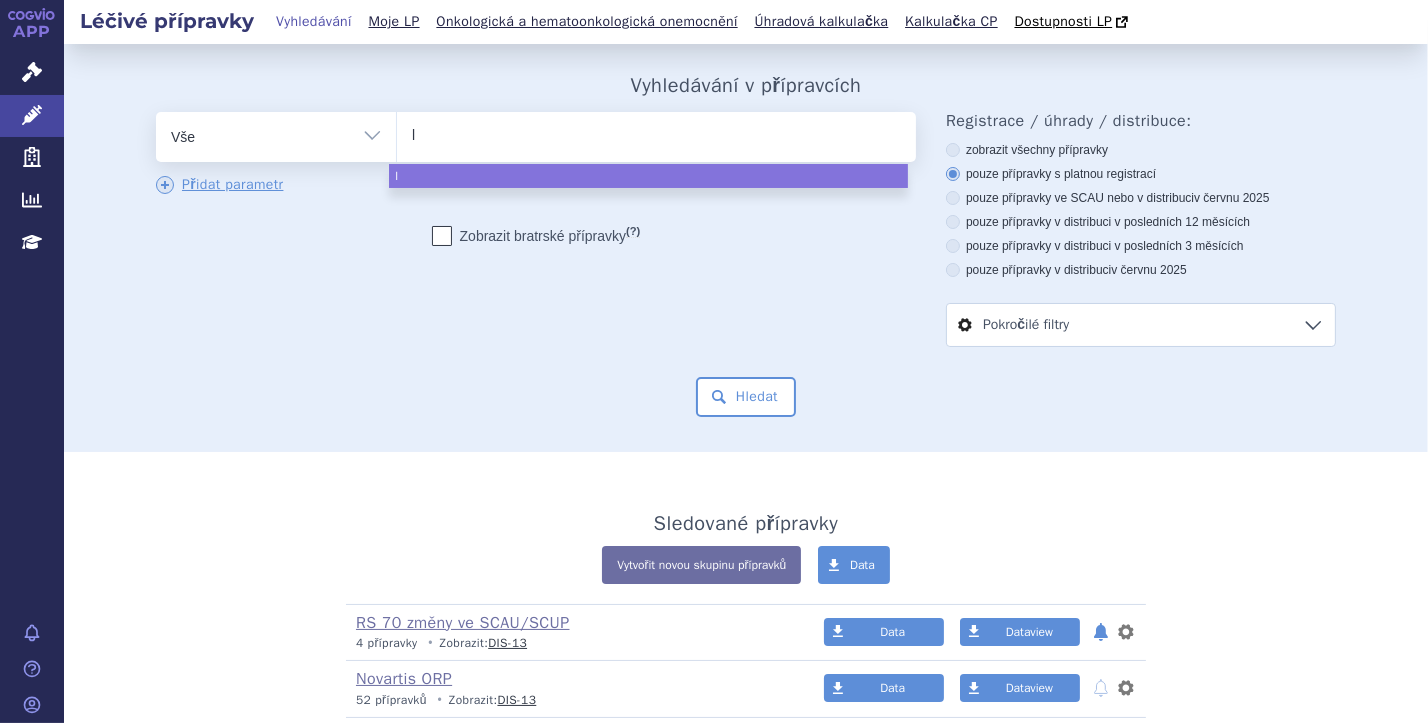 type on "ly" 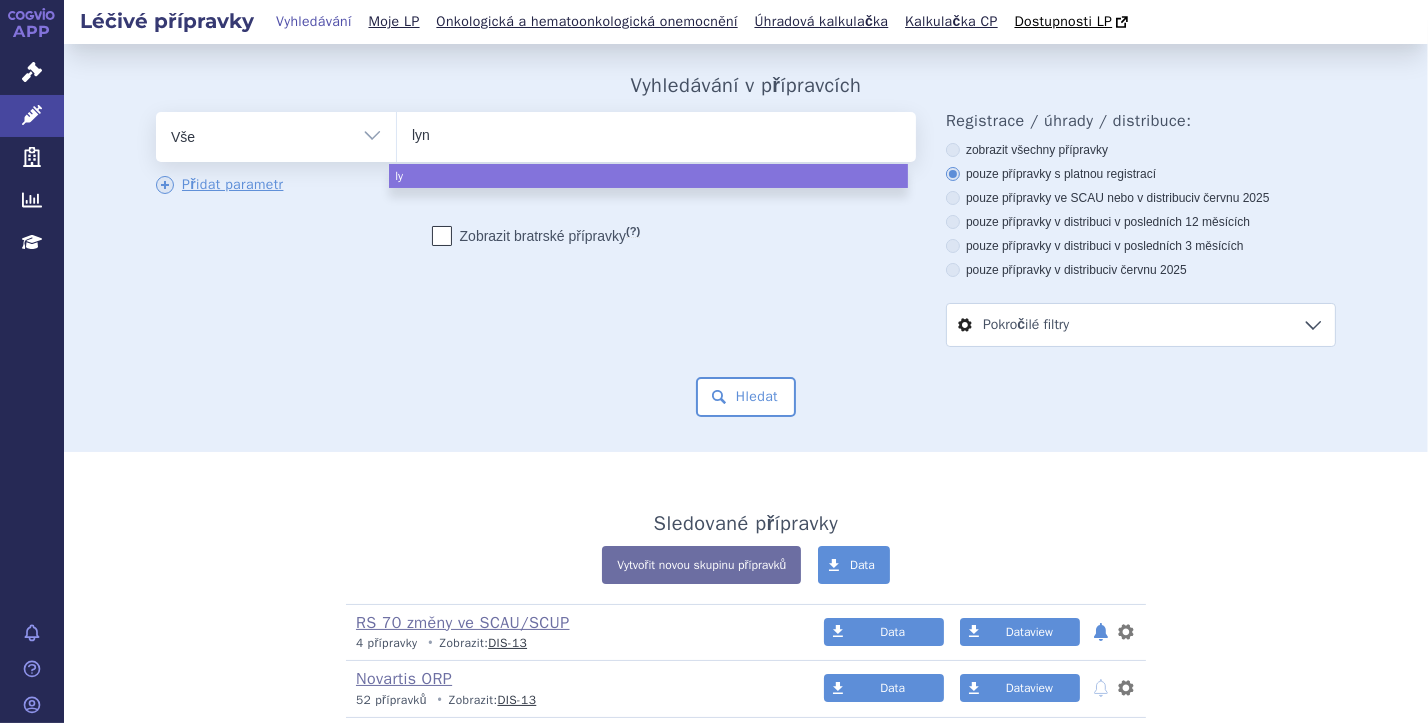 type on "lynp" 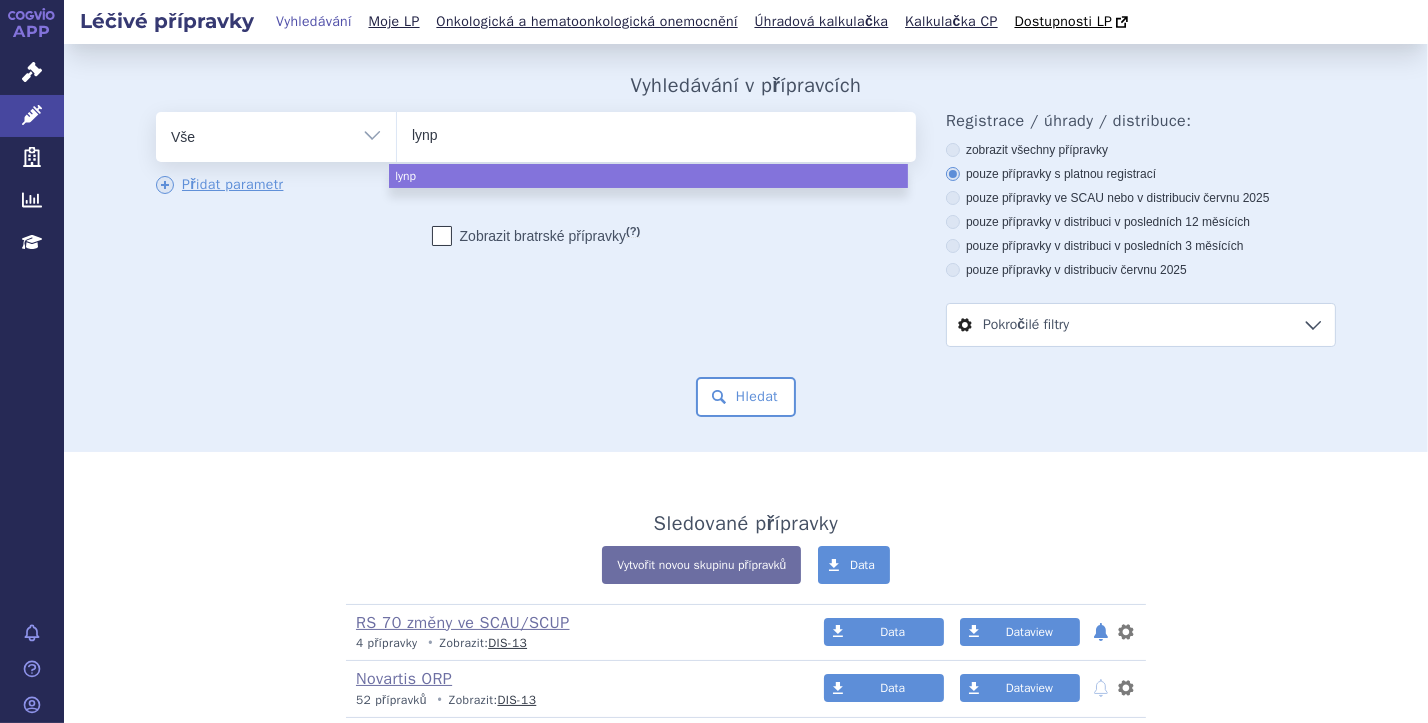 type on "lynpa" 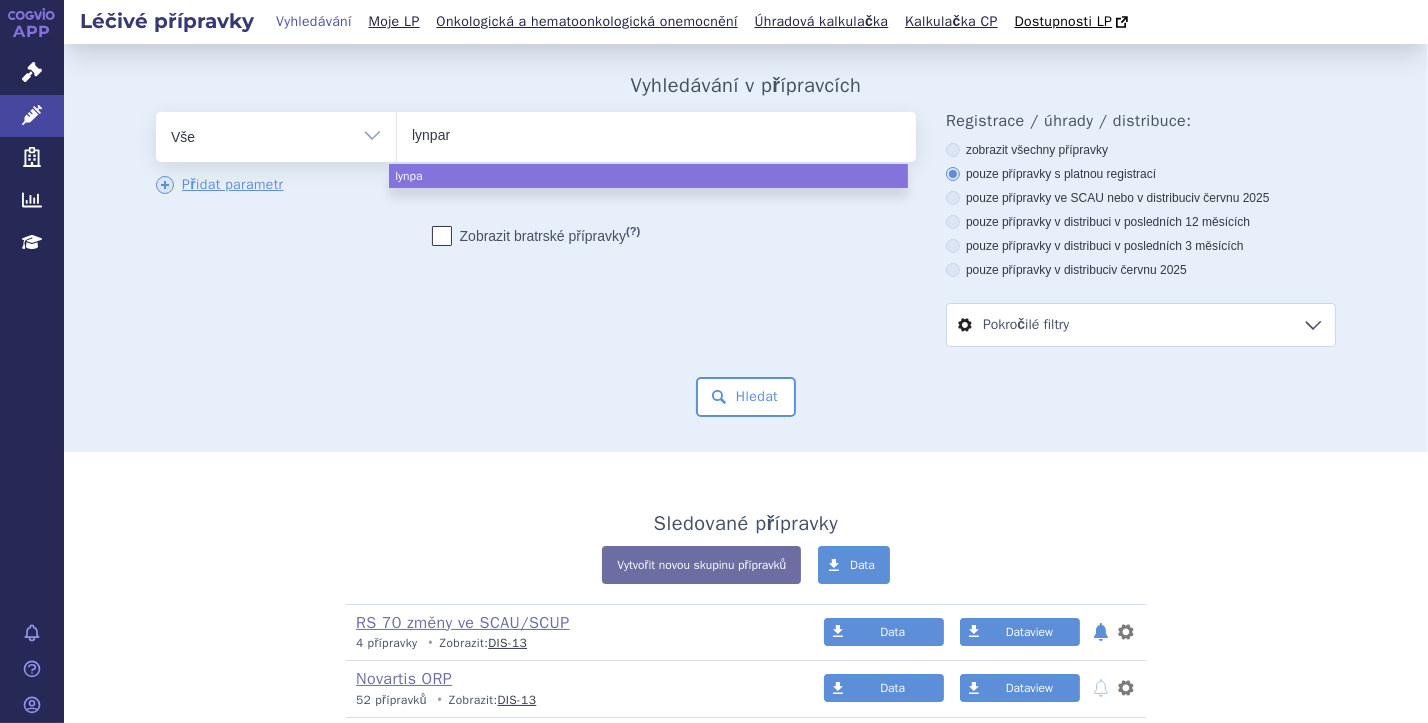 type on "lynparz" 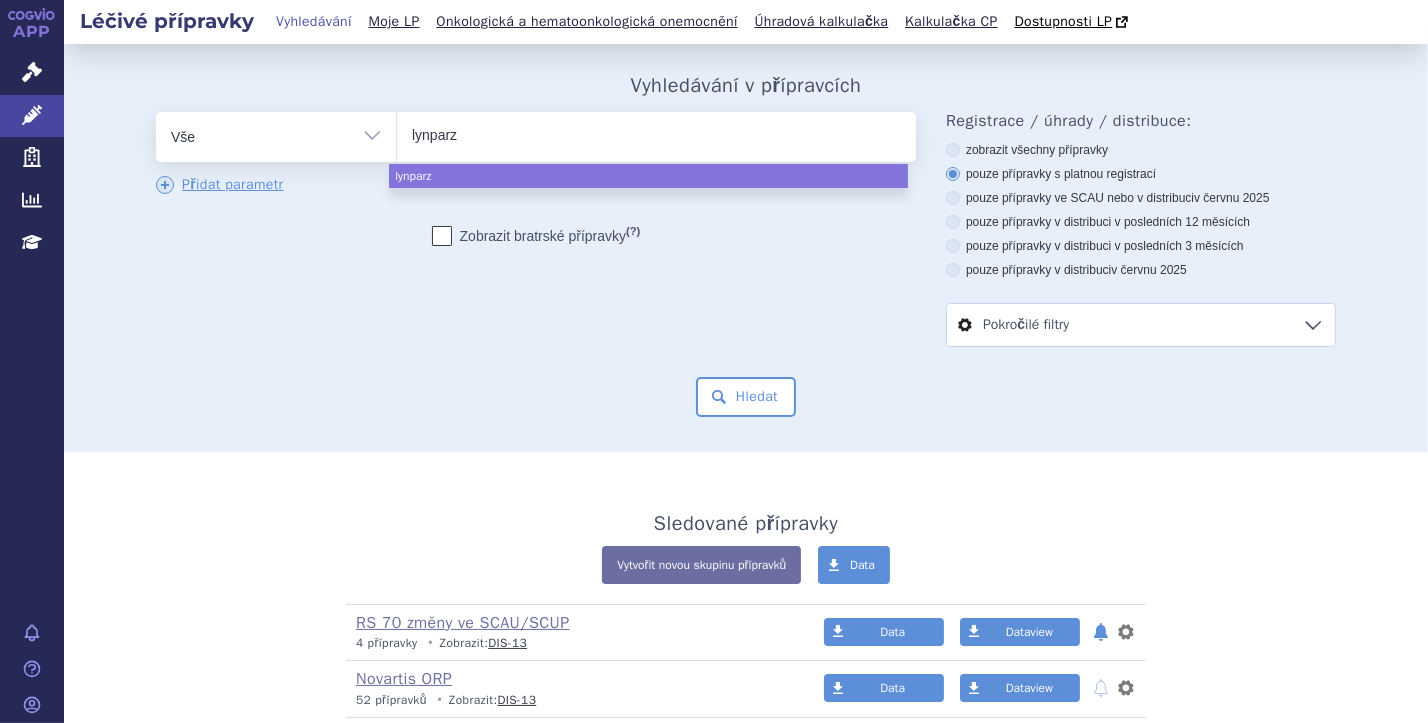 type on "lynparza" 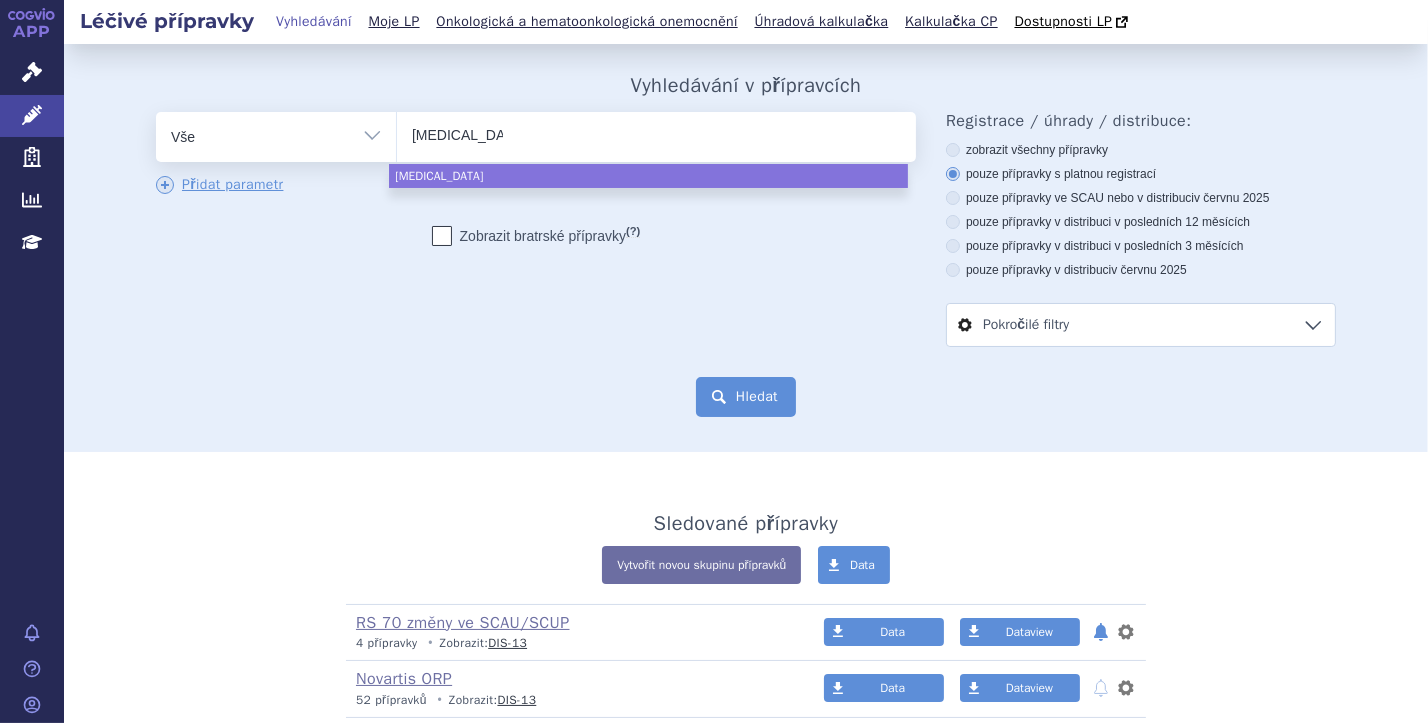 select on "lynparza" 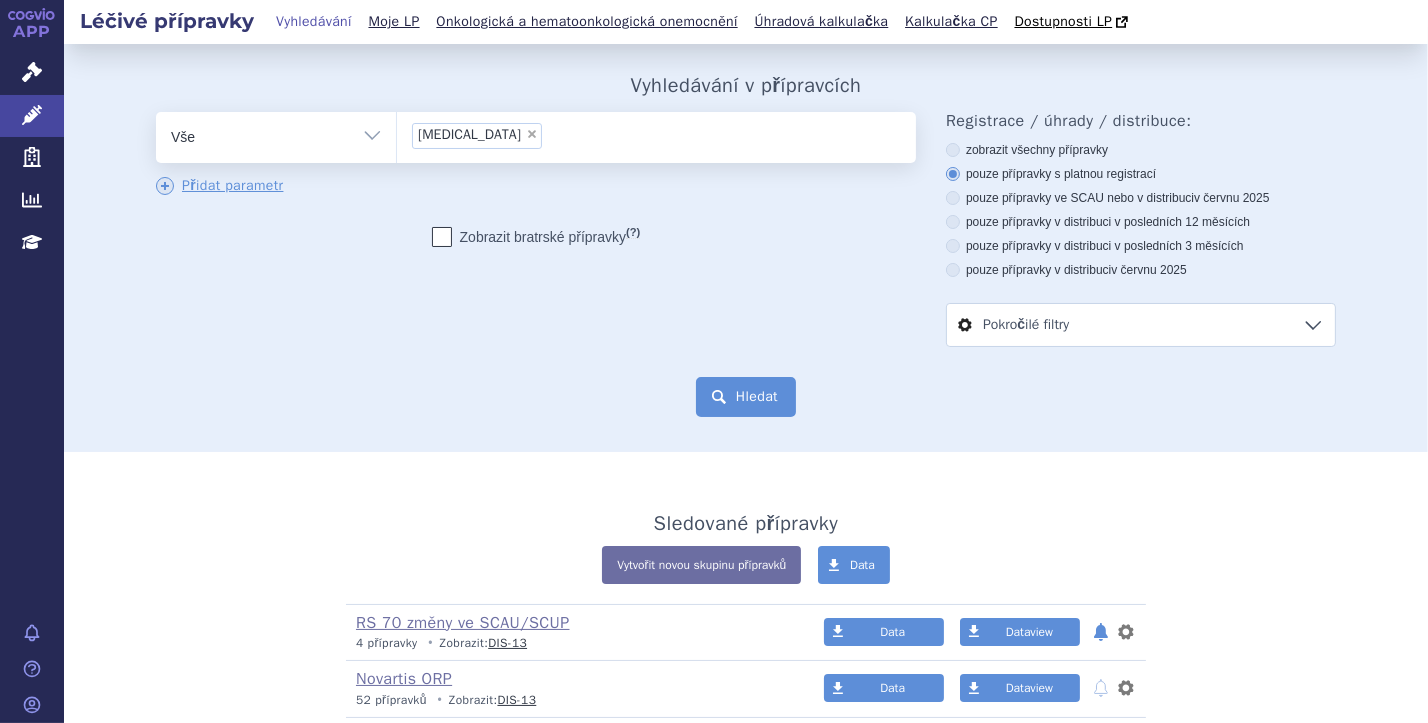 click on "Hledat" at bounding box center (746, 397) 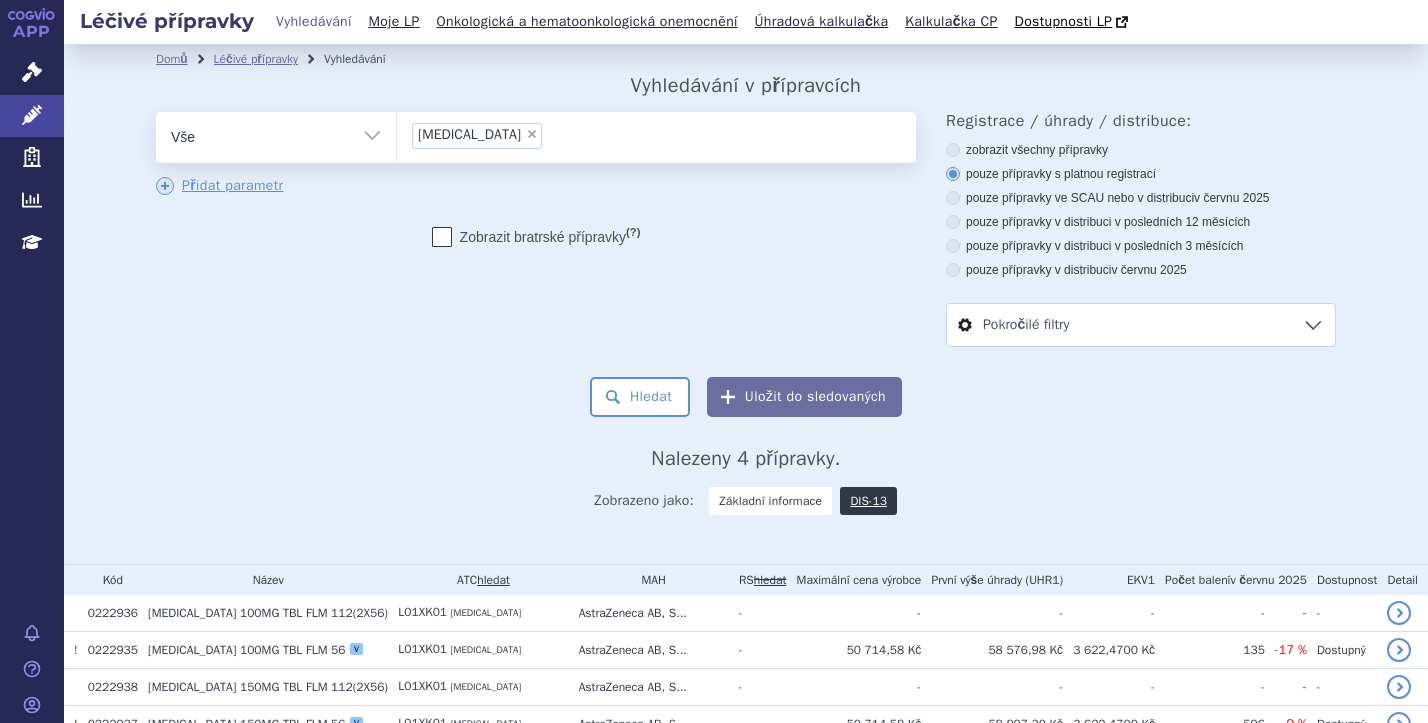 scroll, scrollTop: 0, scrollLeft: 0, axis: both 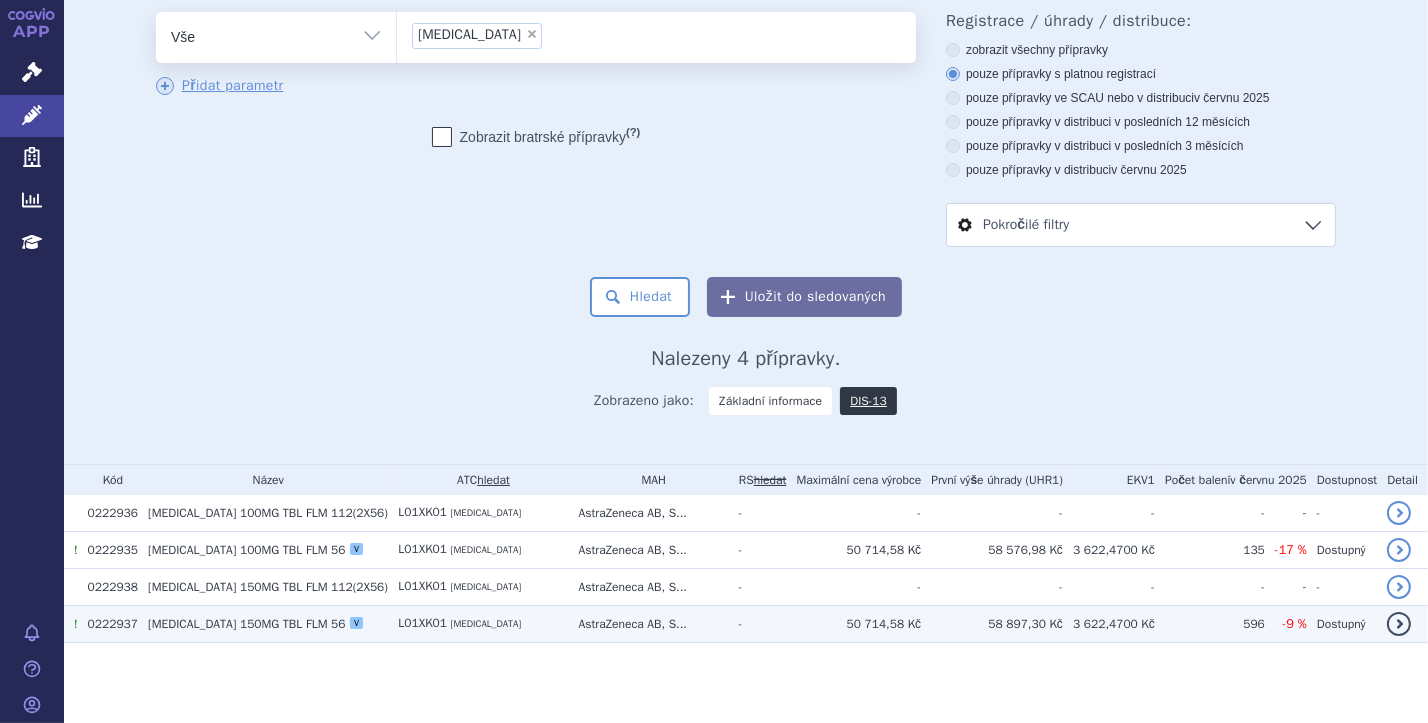click on "LYNPARZA
150MG TBL FLM 56
V" at bounding box center (263, 623) 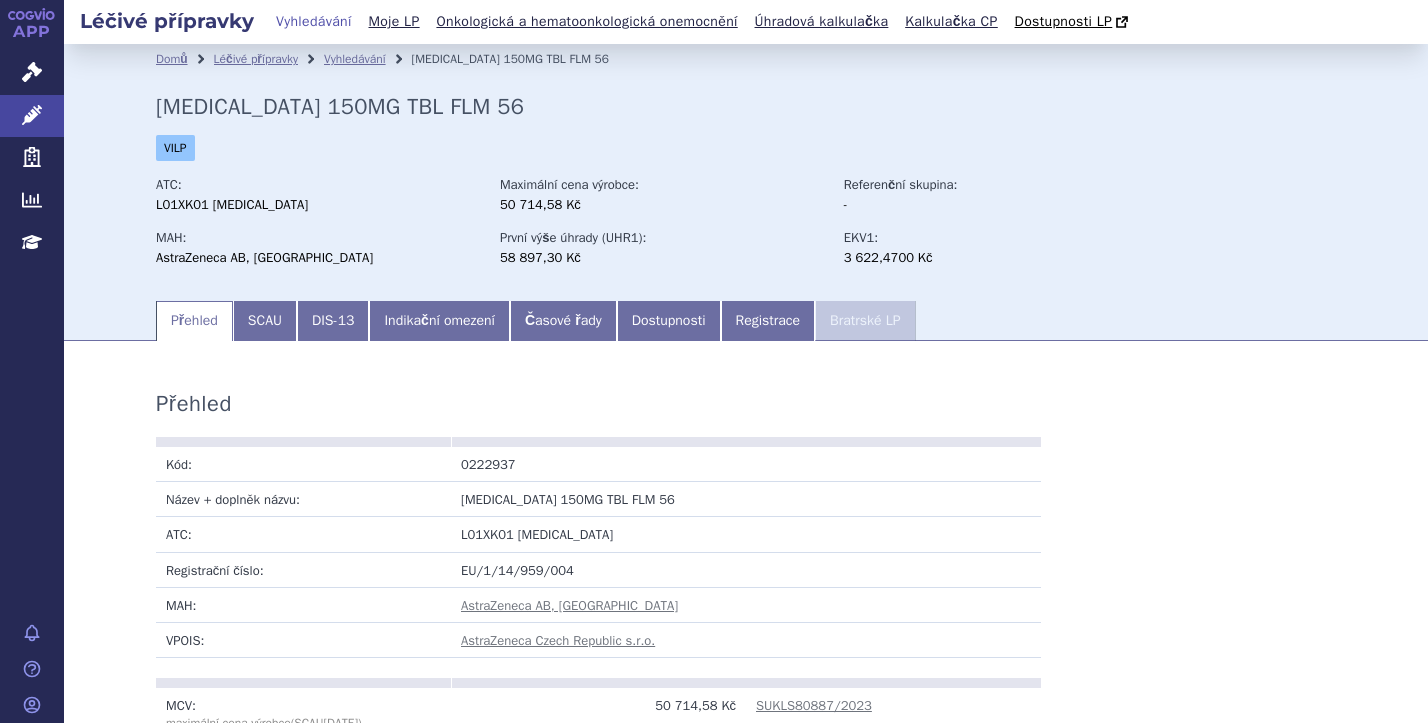 scroll, scrollTop: 0, scrollLeft: 0, axis: both 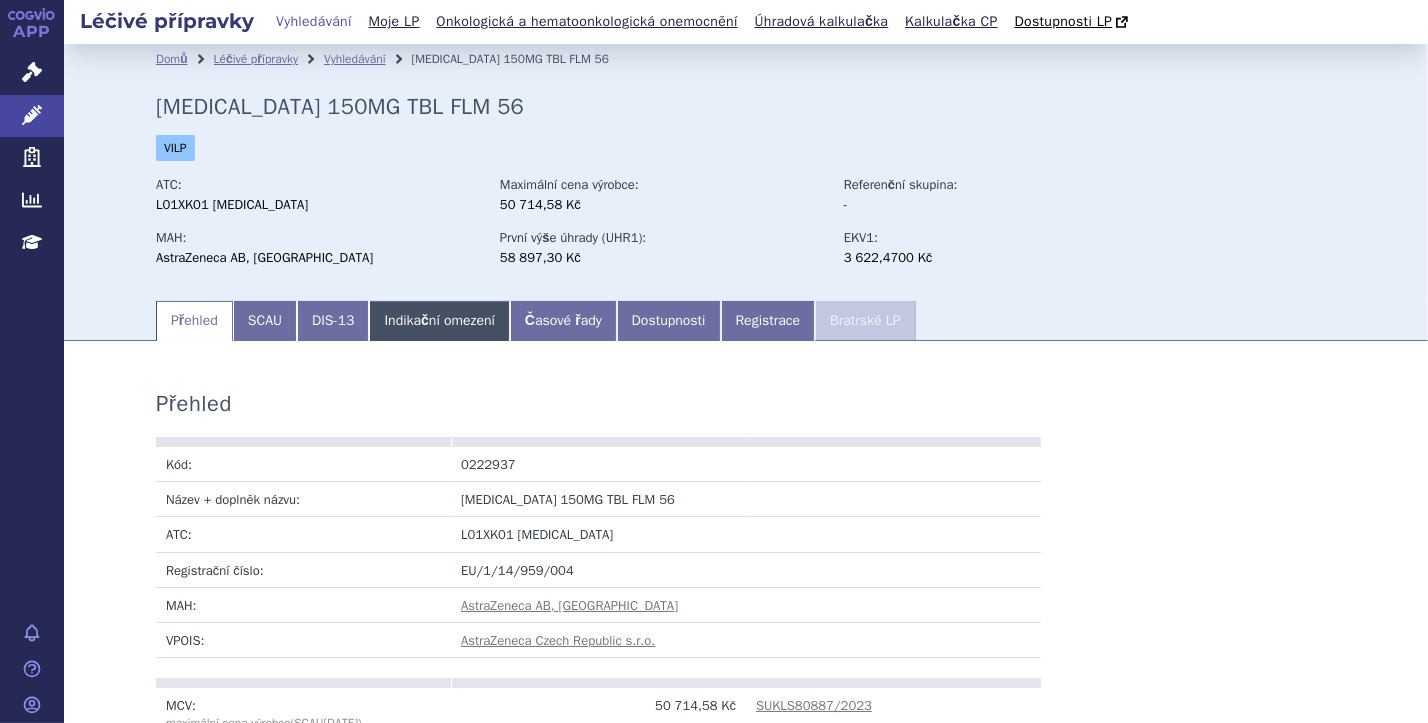 click on "Indikační omezení" at bounding box center [439, 321] 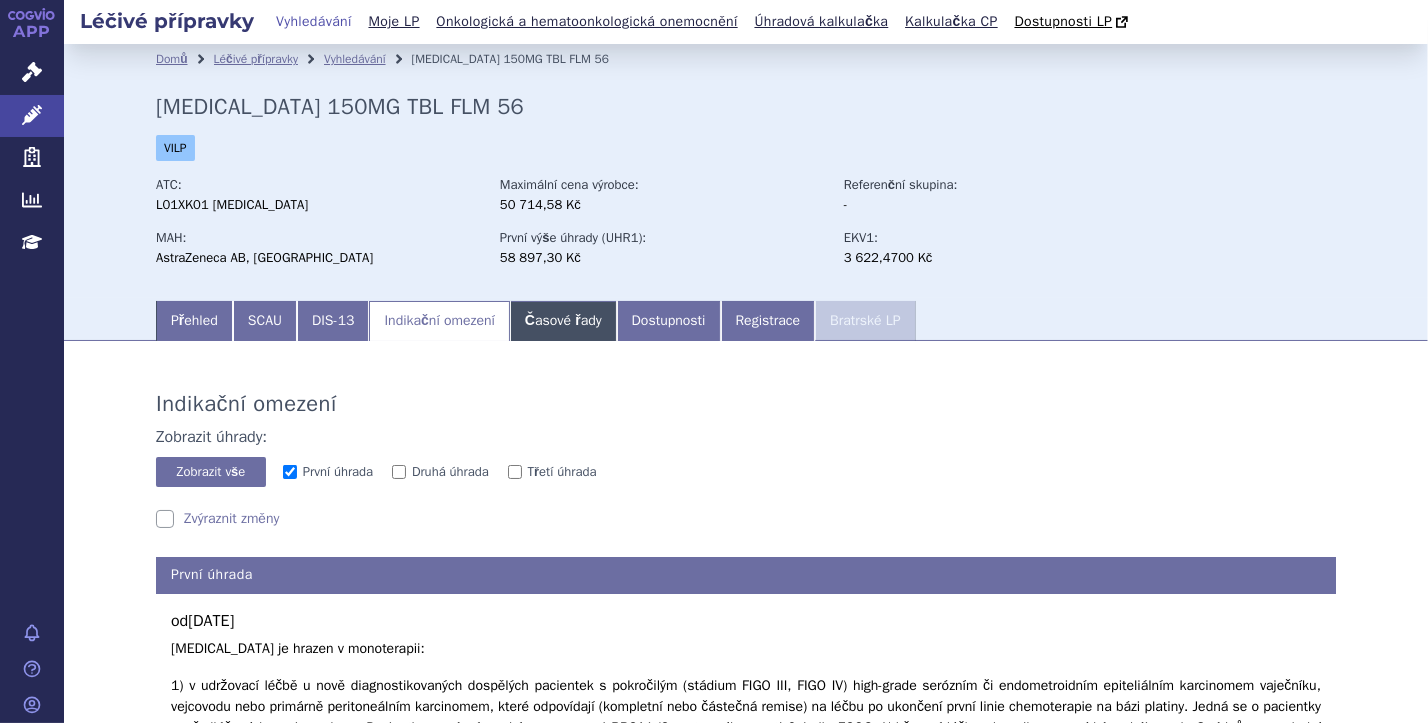 click on "Časové řady" at bounding box center [563, 321] 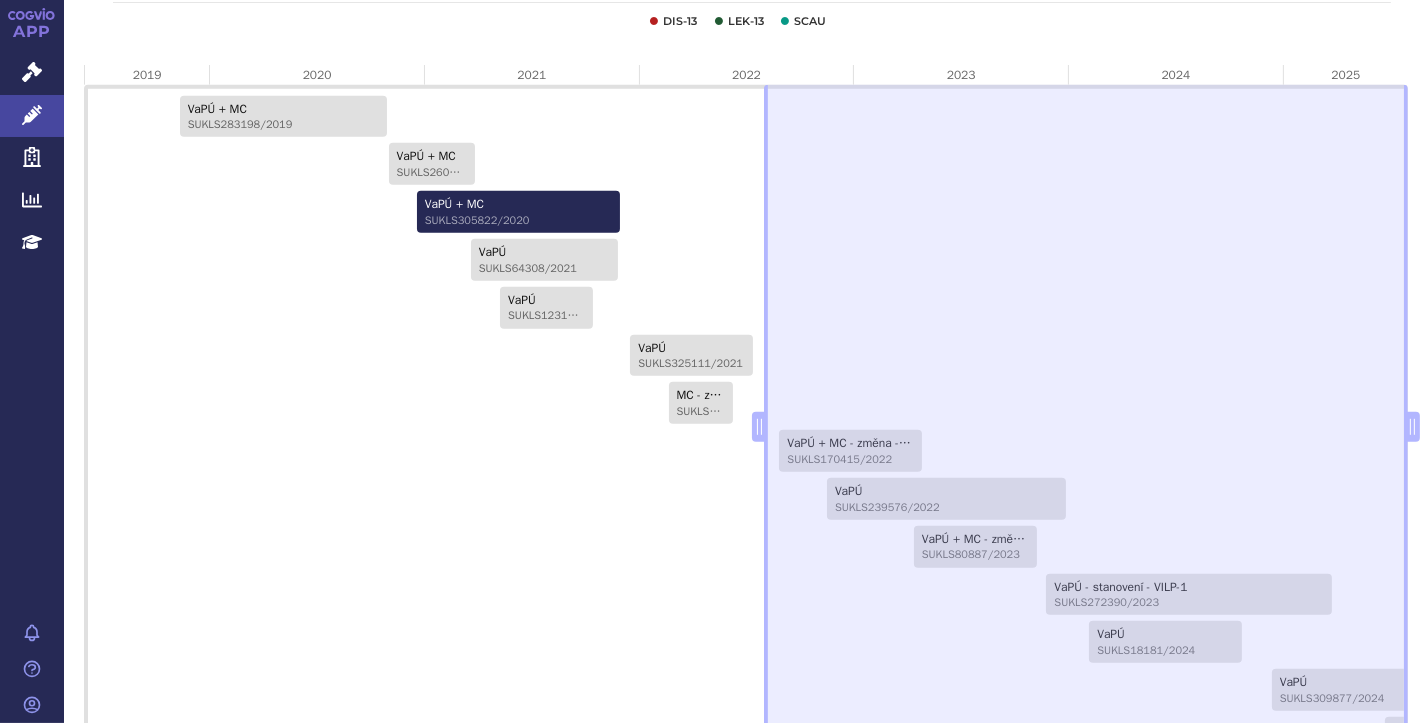 scroll, scrollTop: 1225, scrollLeft: 0, axis: vertical 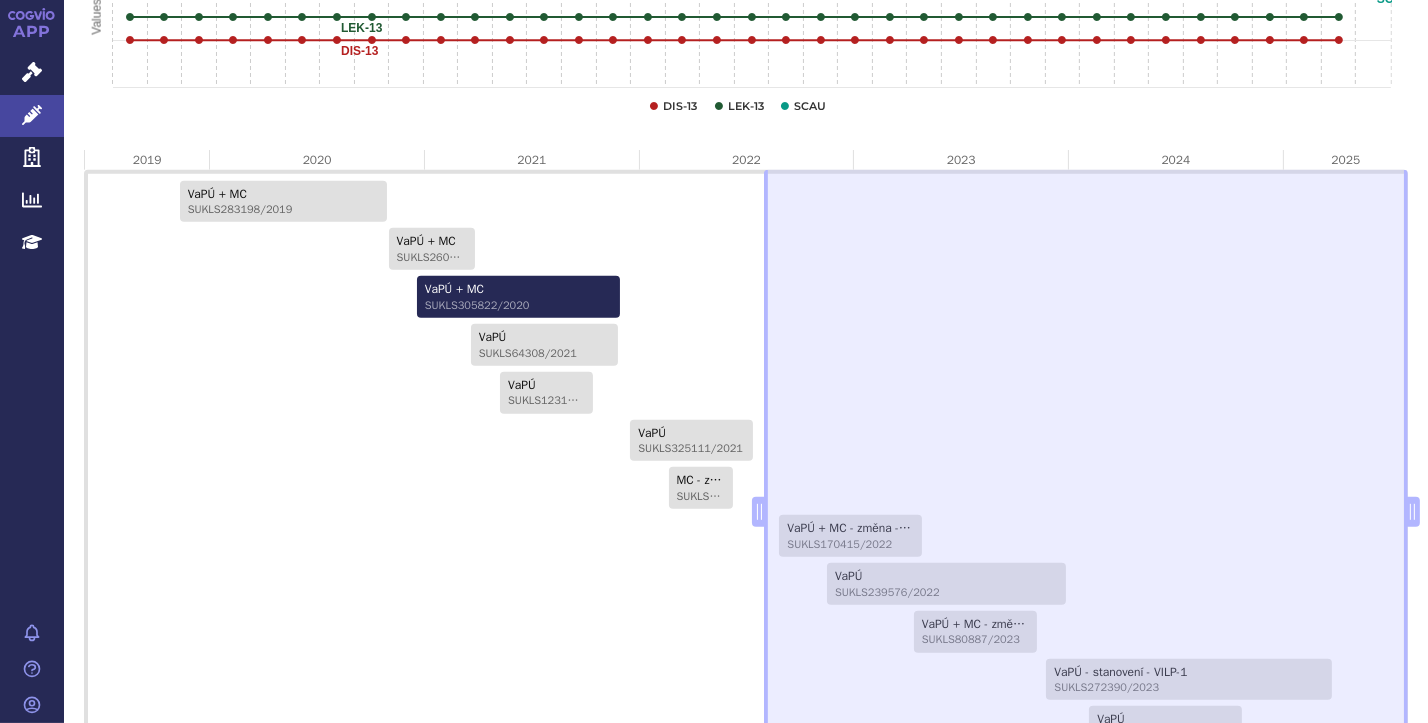 click on "VaPÚ + MC SUKLS305822/2020" at bounding box center [519, 297] 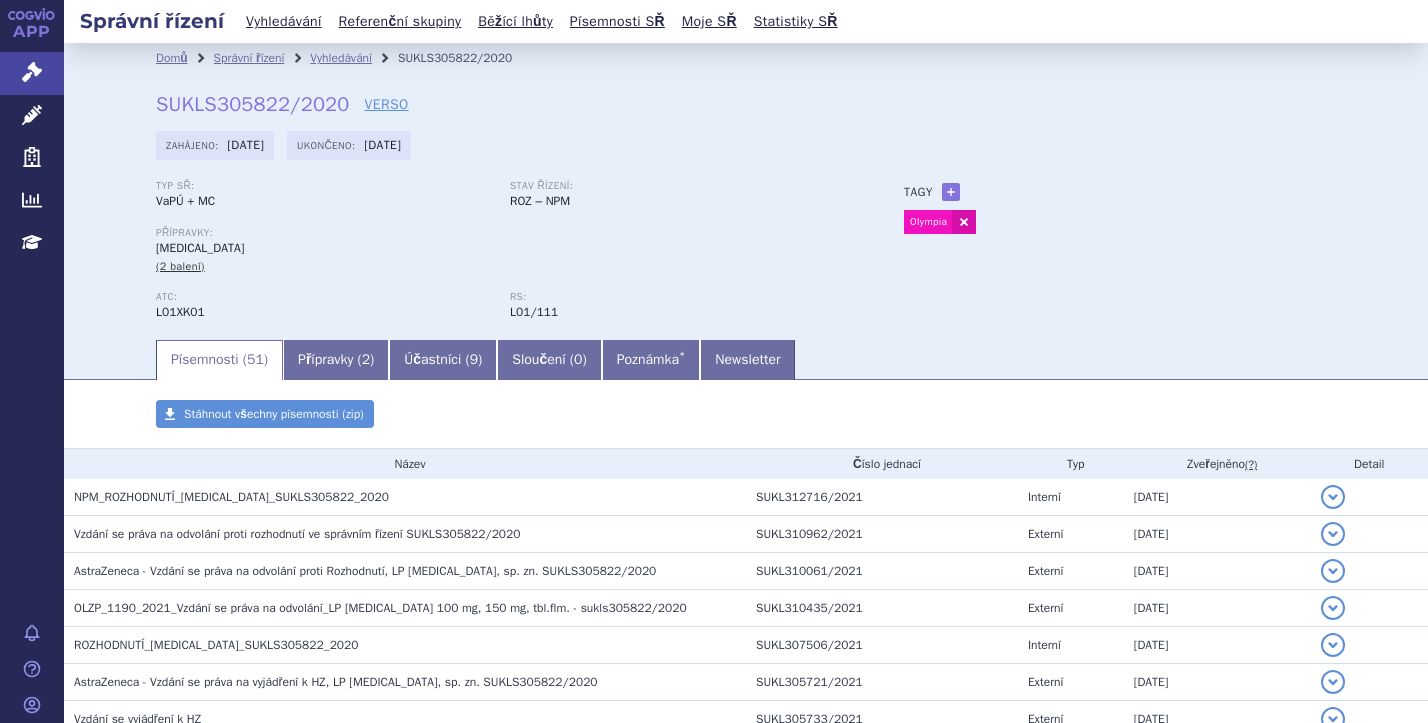 scroll, scrollTop: 0, scrollLeft: 0, axis: both 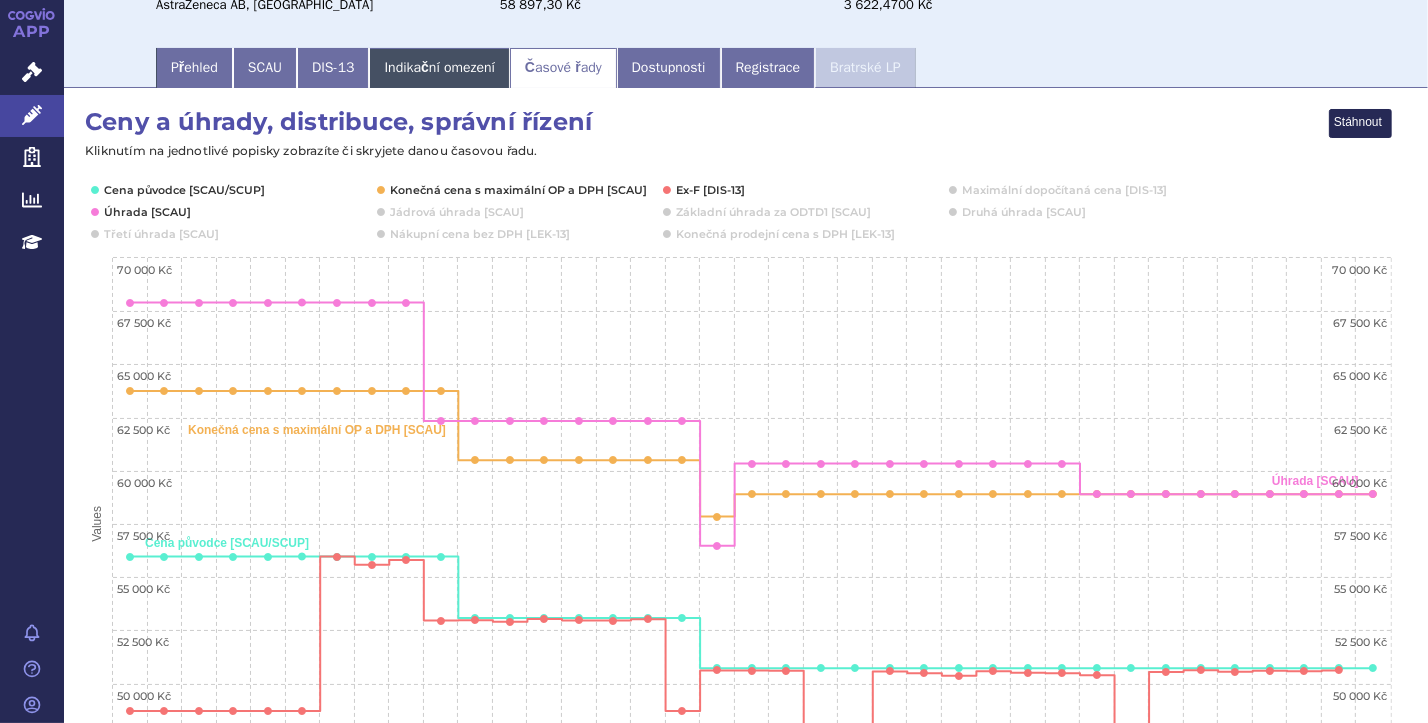 click on "Indikační omezení" at bounding box center (439, 68) 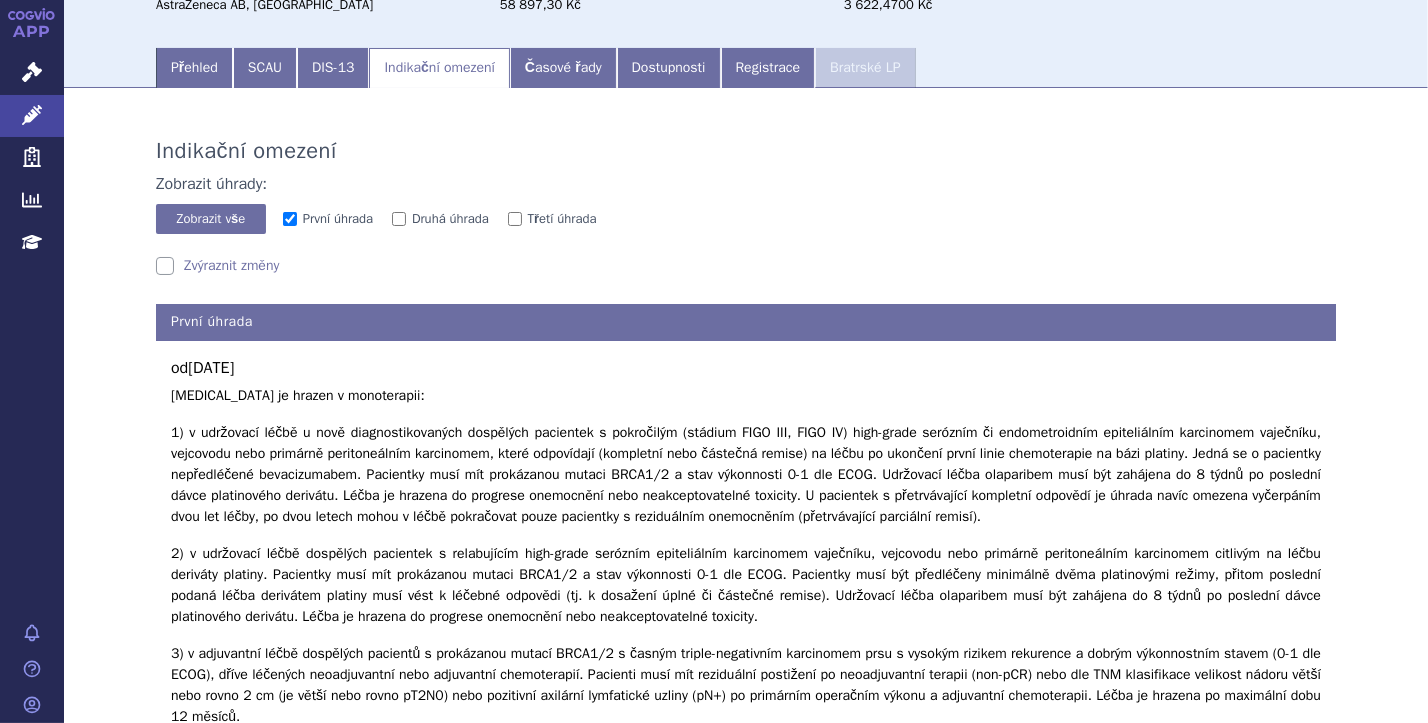 click on "Zvýraznit změny" at bounding box center (217, 266) 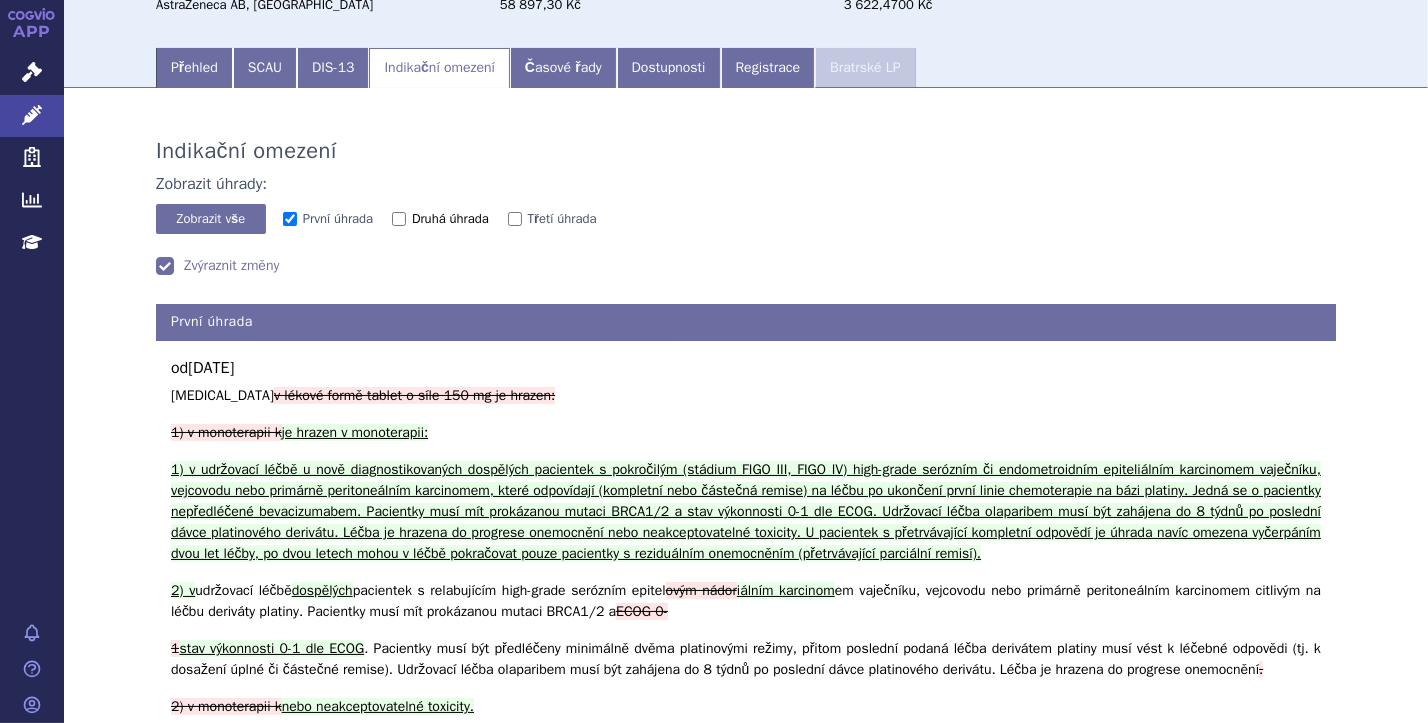 click on "Druhá úhrada" at bounding box center [399, 219] 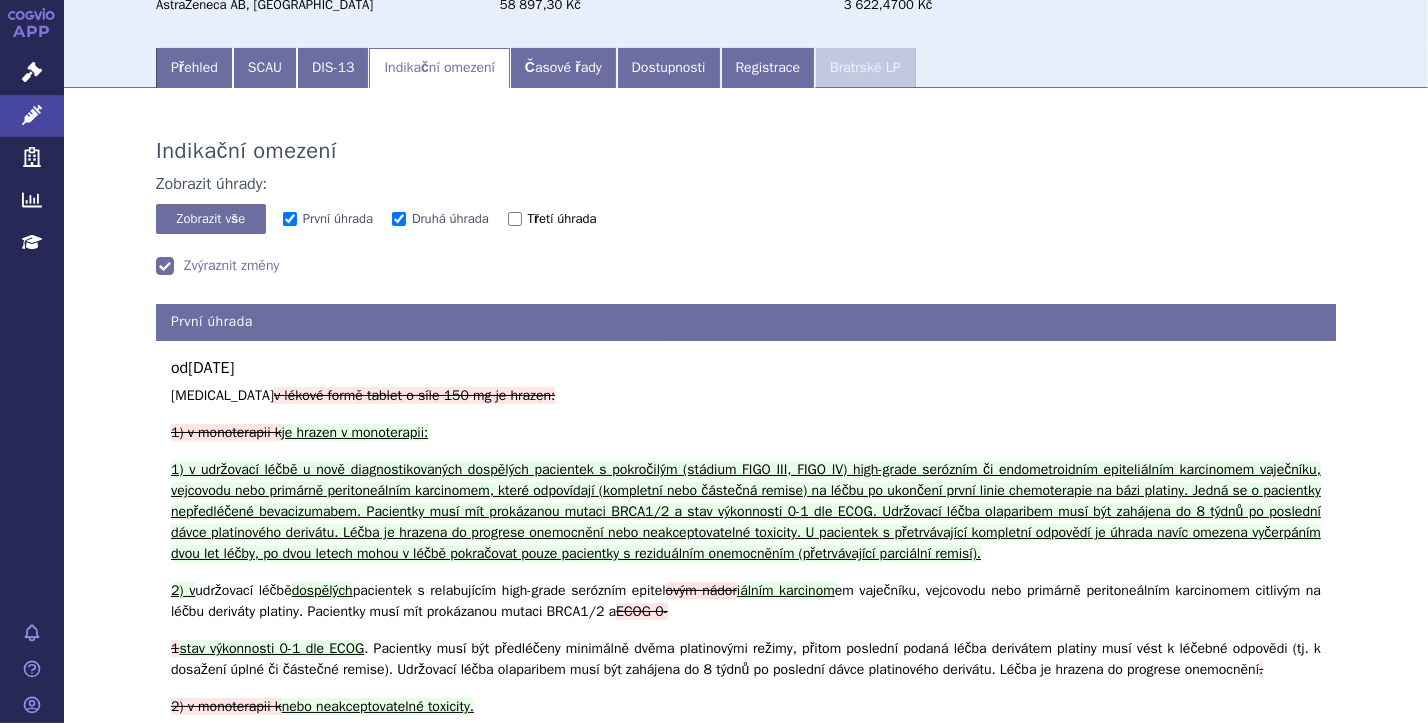 click on "Třetí úhrada" at bounding box center [515, 219] 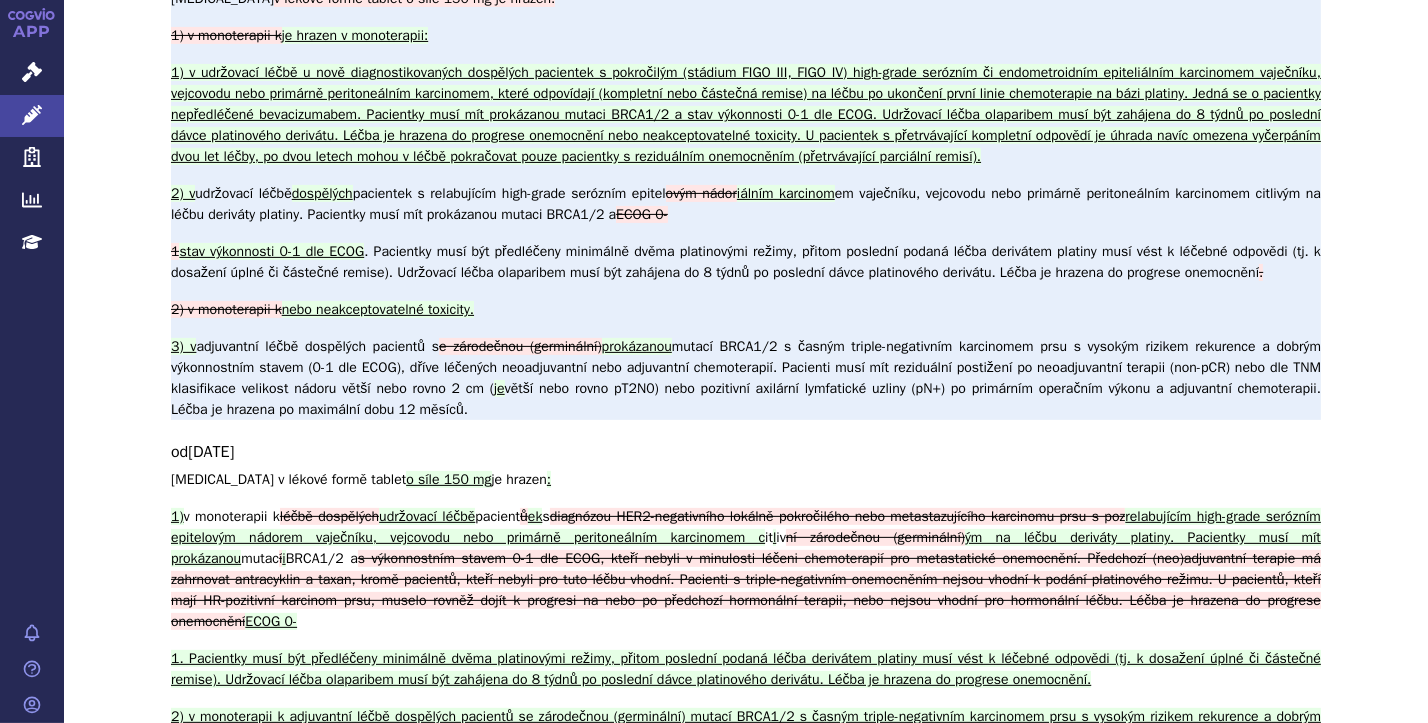 scroll, scrollTop: 518, scrollLeft: 0, axis: vertical 